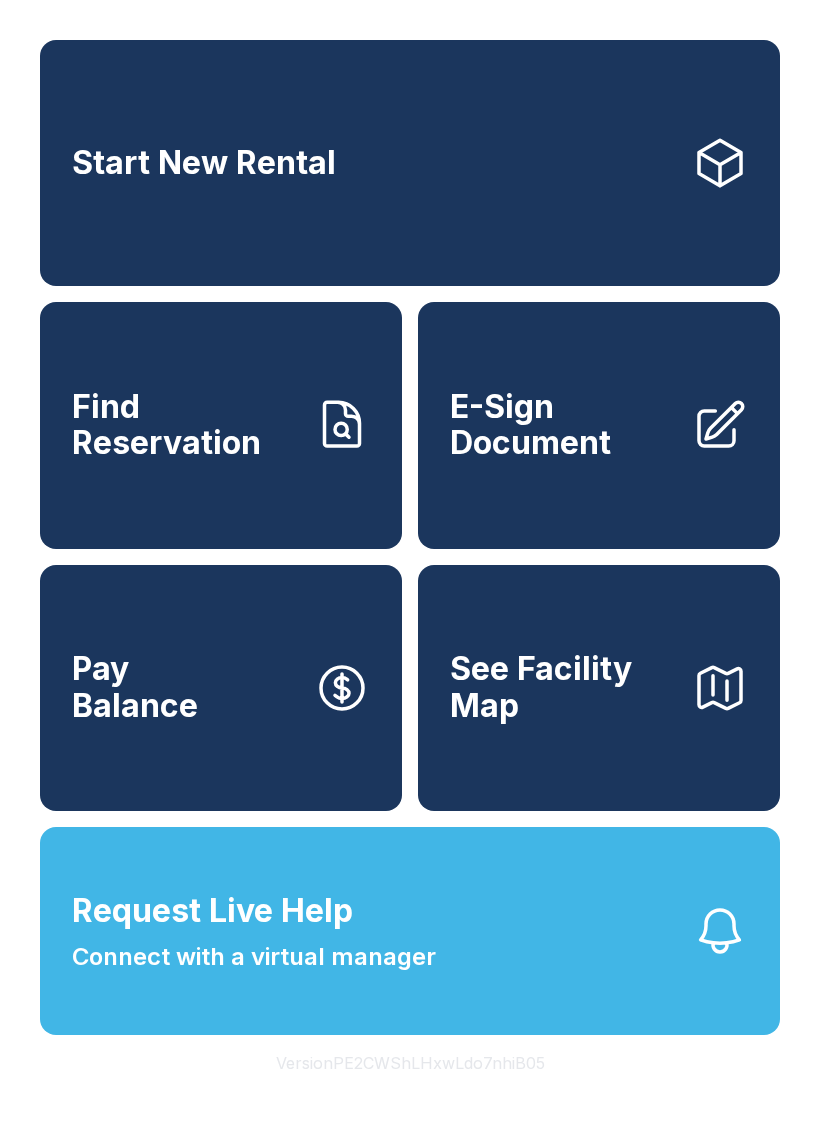 scroll, scrollTop: 0, scrollLeft: 0, axis: both 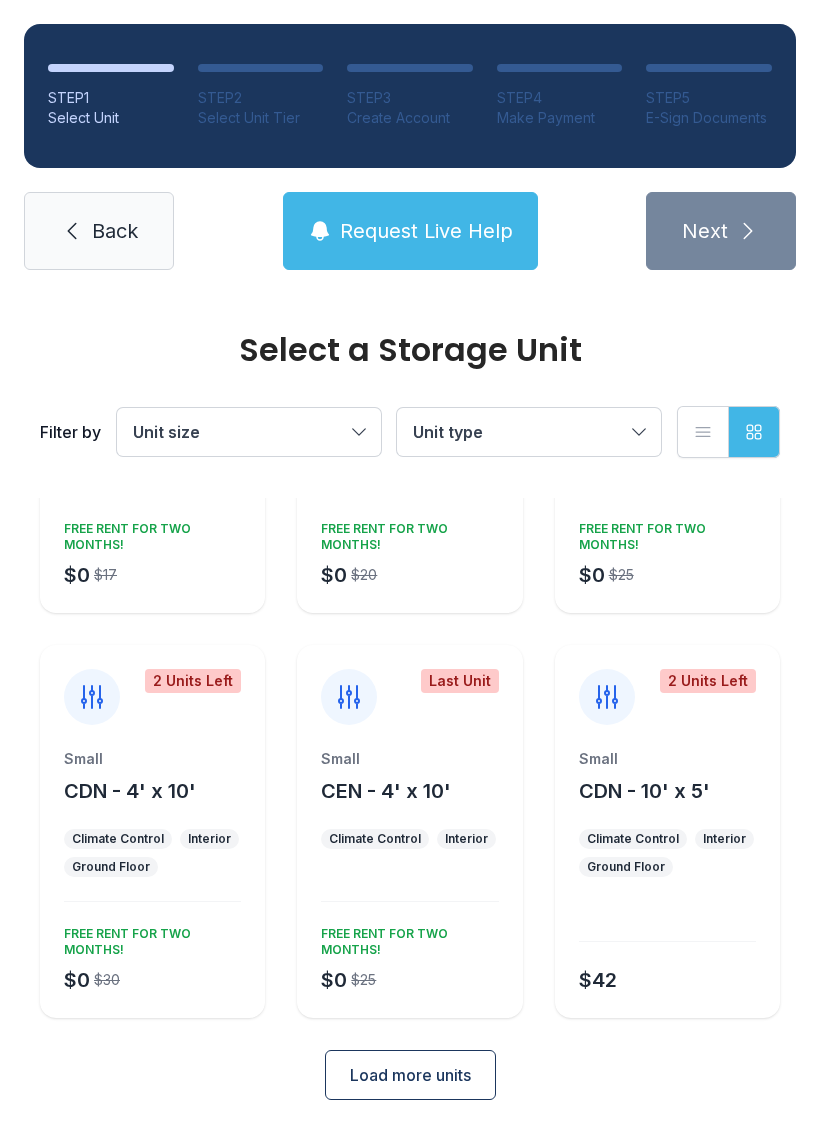 click on "Load more units" at bounding box center (410, 1075) 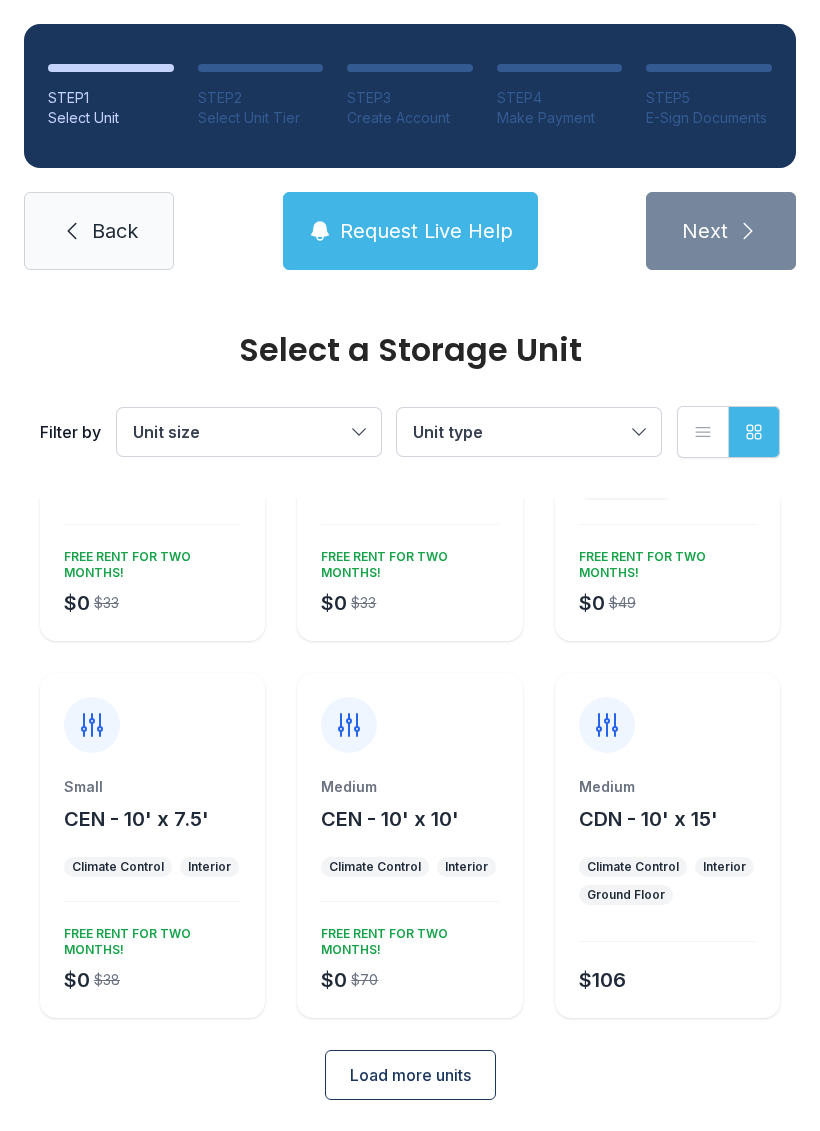 scroll, scrollTop: 1043, scrollLeft: 0, axis: vertical 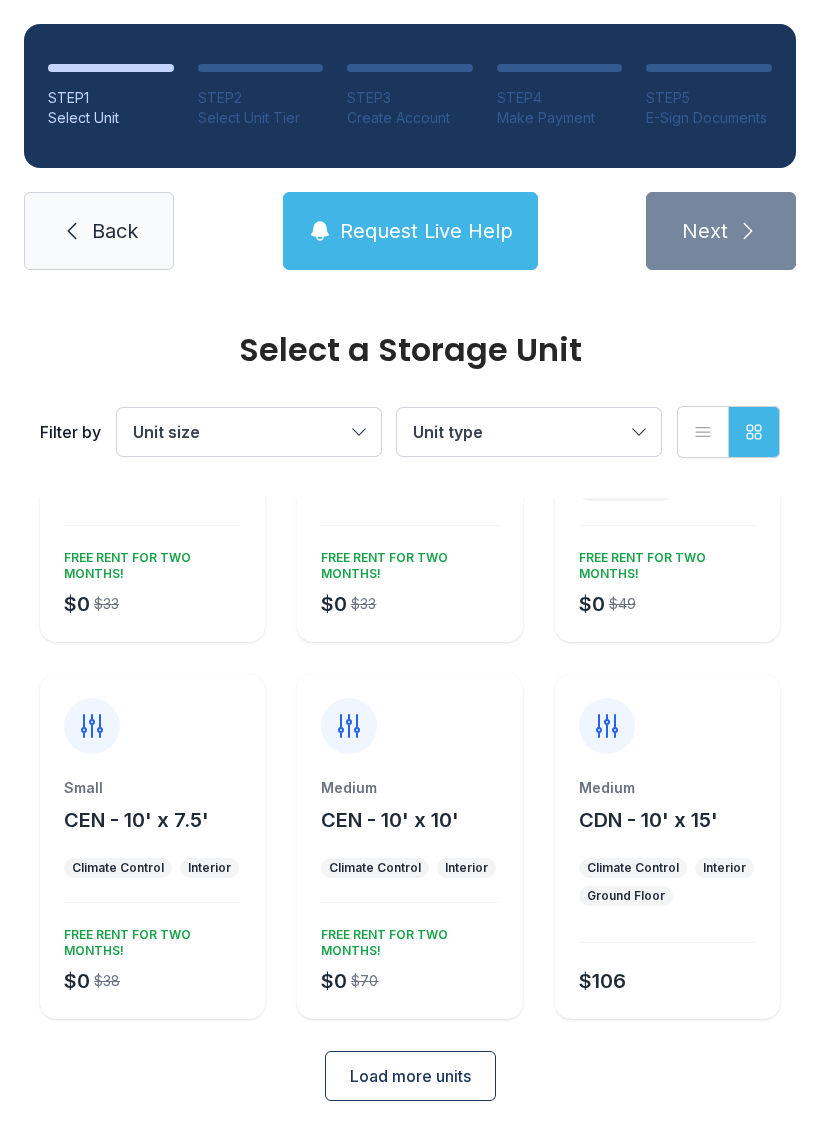 click on "Load more units" at bounding box center [410, 1076] 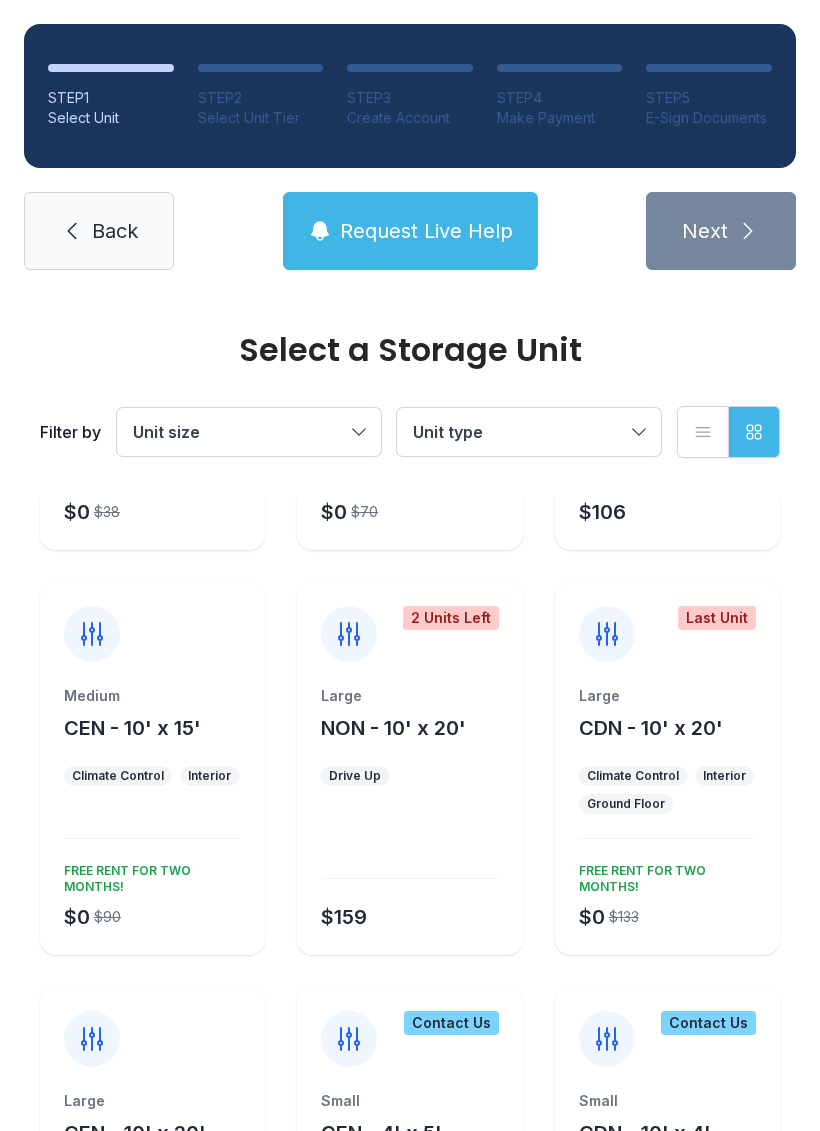 scroll, scrollTop: 1510, scrollLeft: 0, axis: vertical 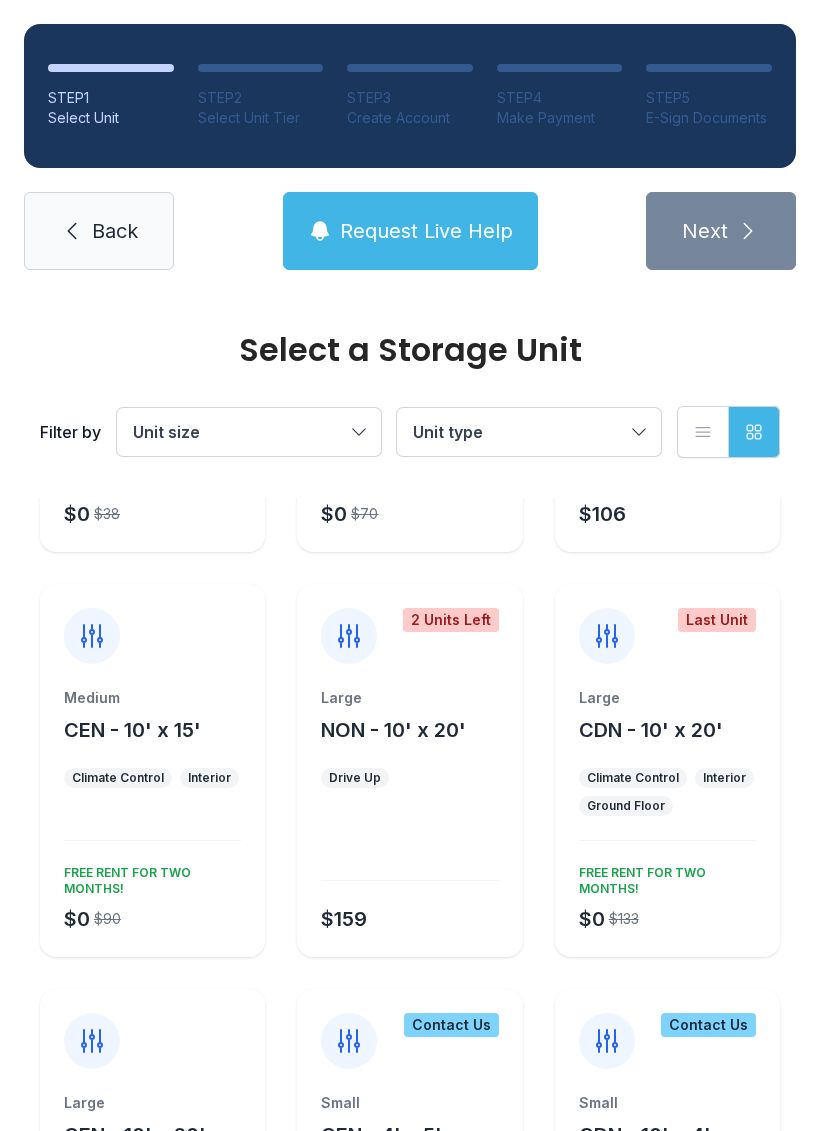 click on "Medium CEN - 10' x 15' Climate Control Interior $0 $90 FREE RENT FOR TWO MONTHS!" at bounding box center [152, 822] 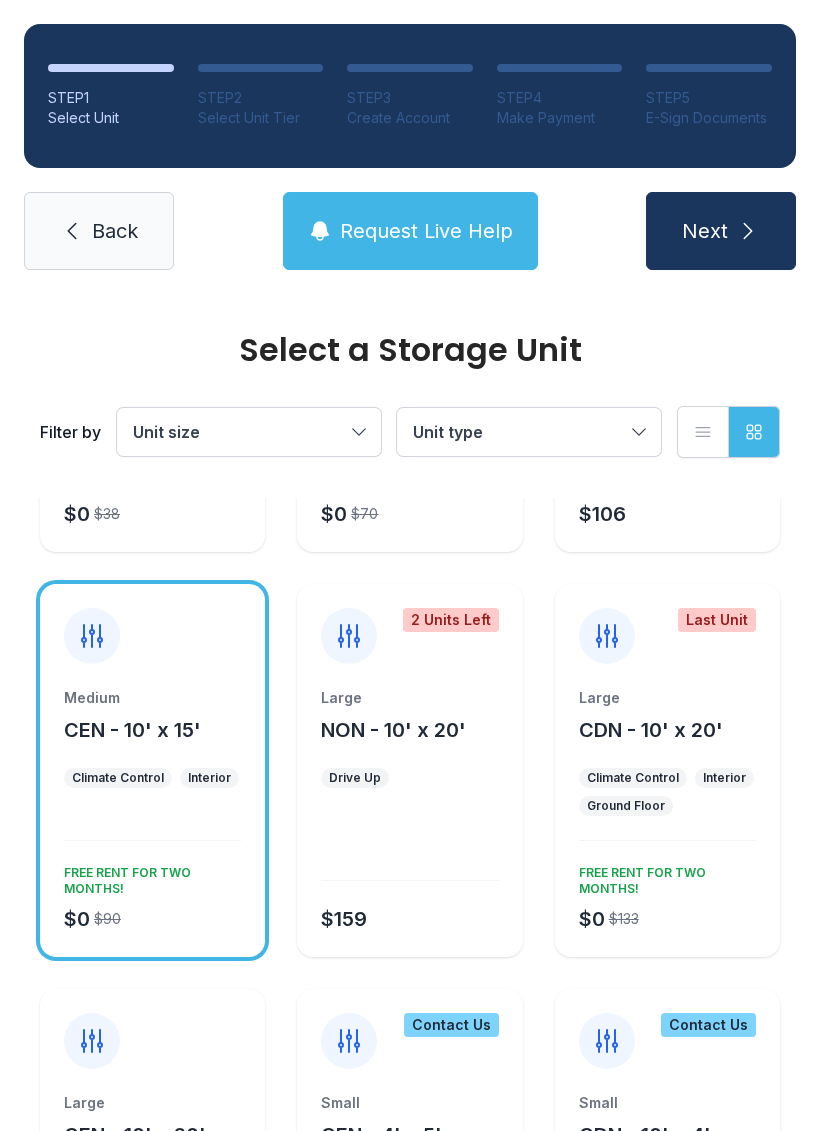 click 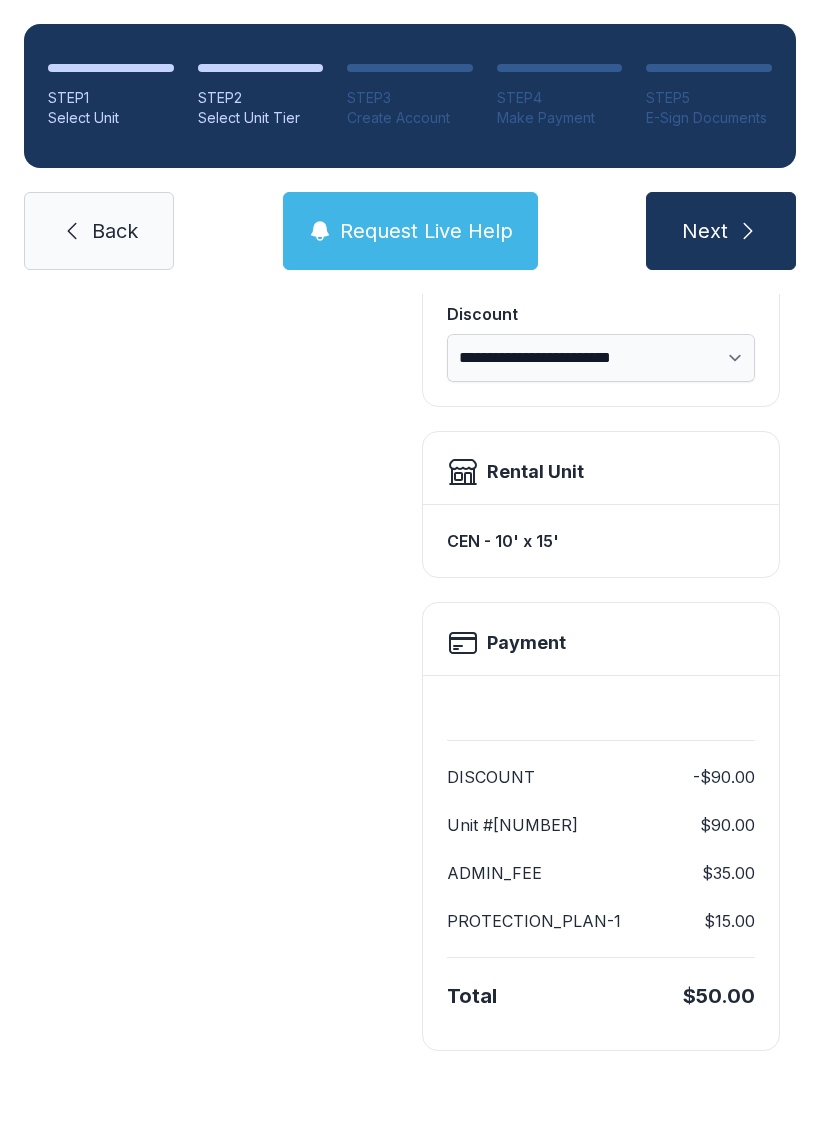 scroll, scrollTop: 0, scrollLeft: 0, axis: both 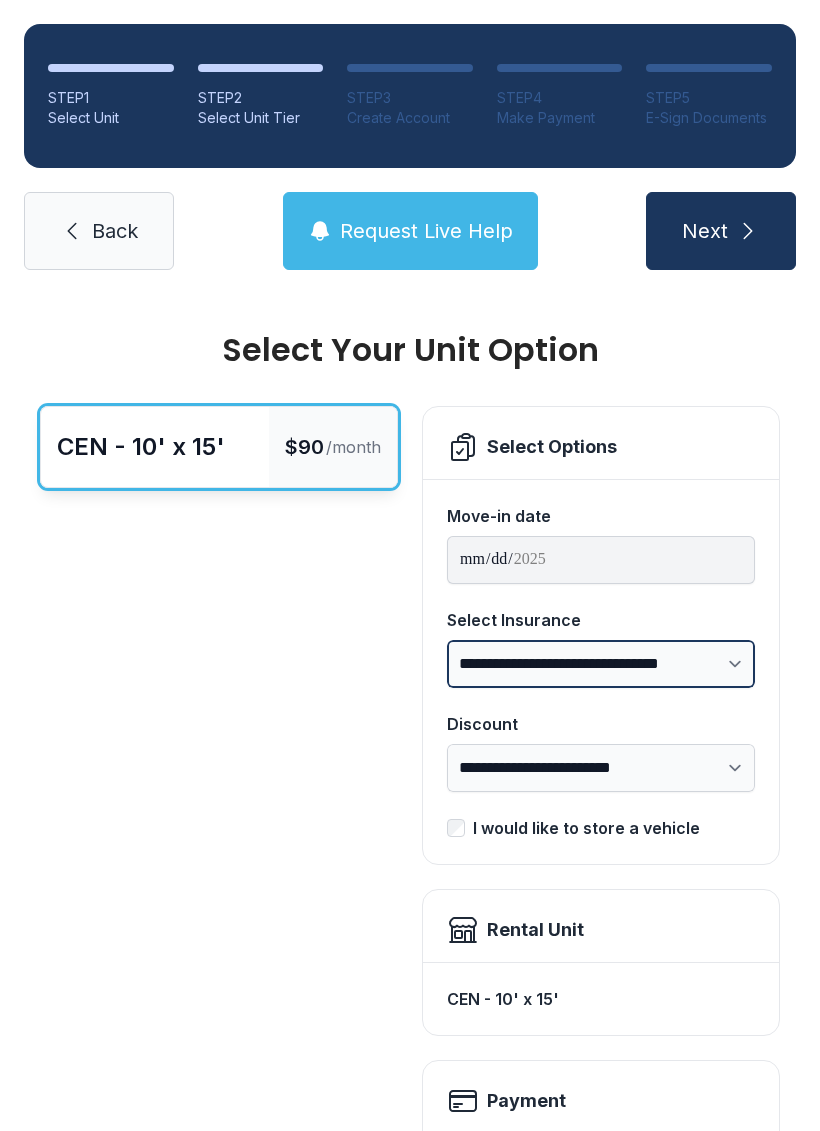 click on "**********" at bounding box center (601, 664) 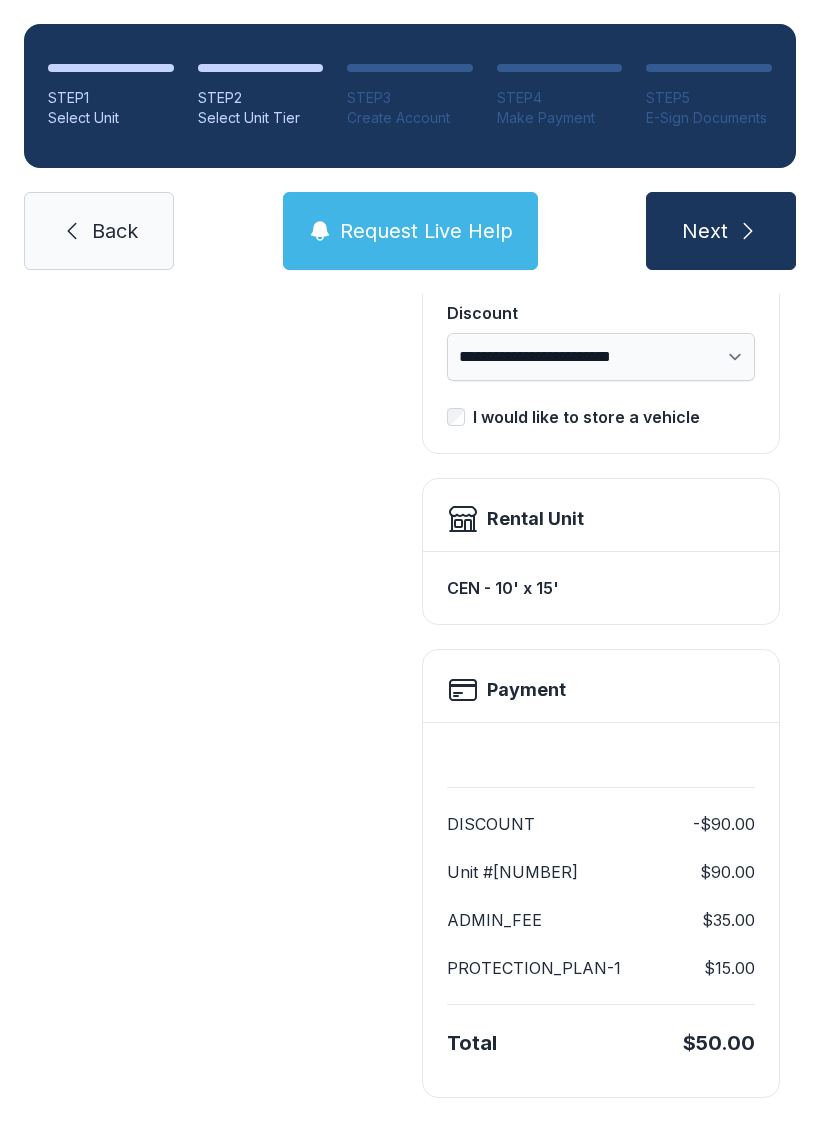 scroll, scrollTop: 409, scrollLeft: 0, axis: vertical 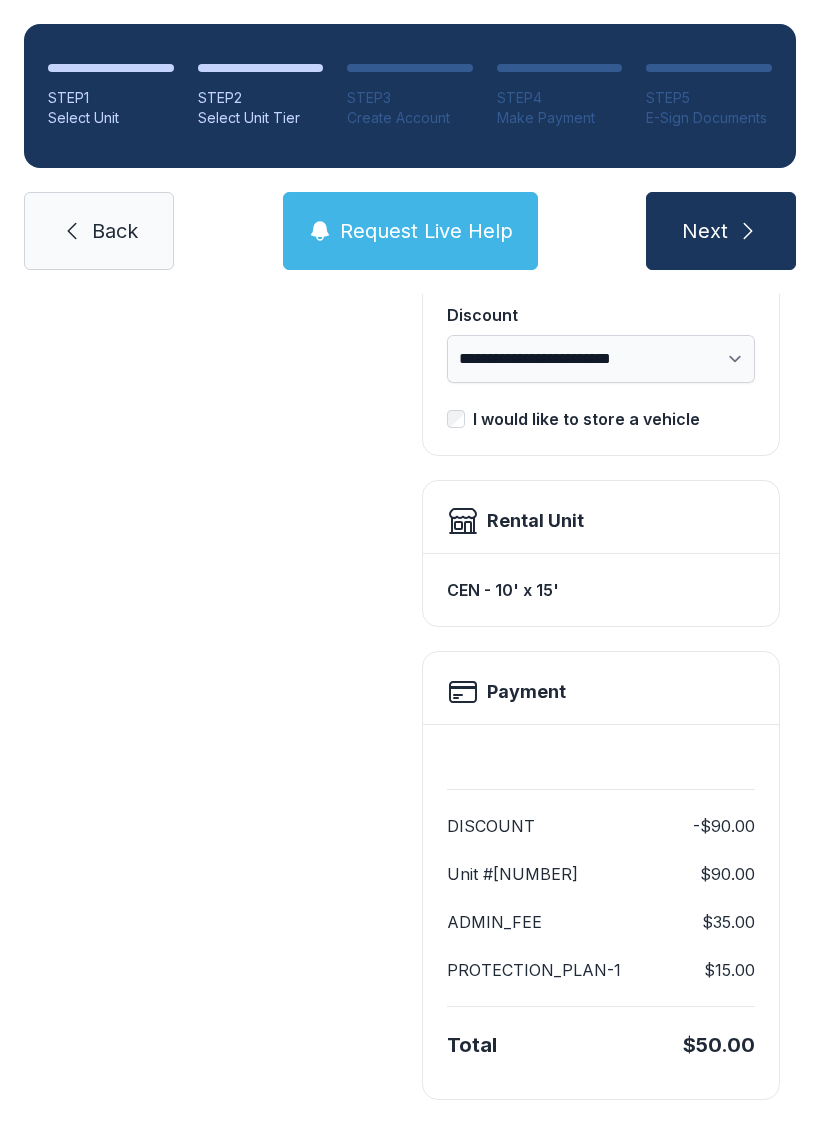 click on "Payment" at bounding box center [601, 692] 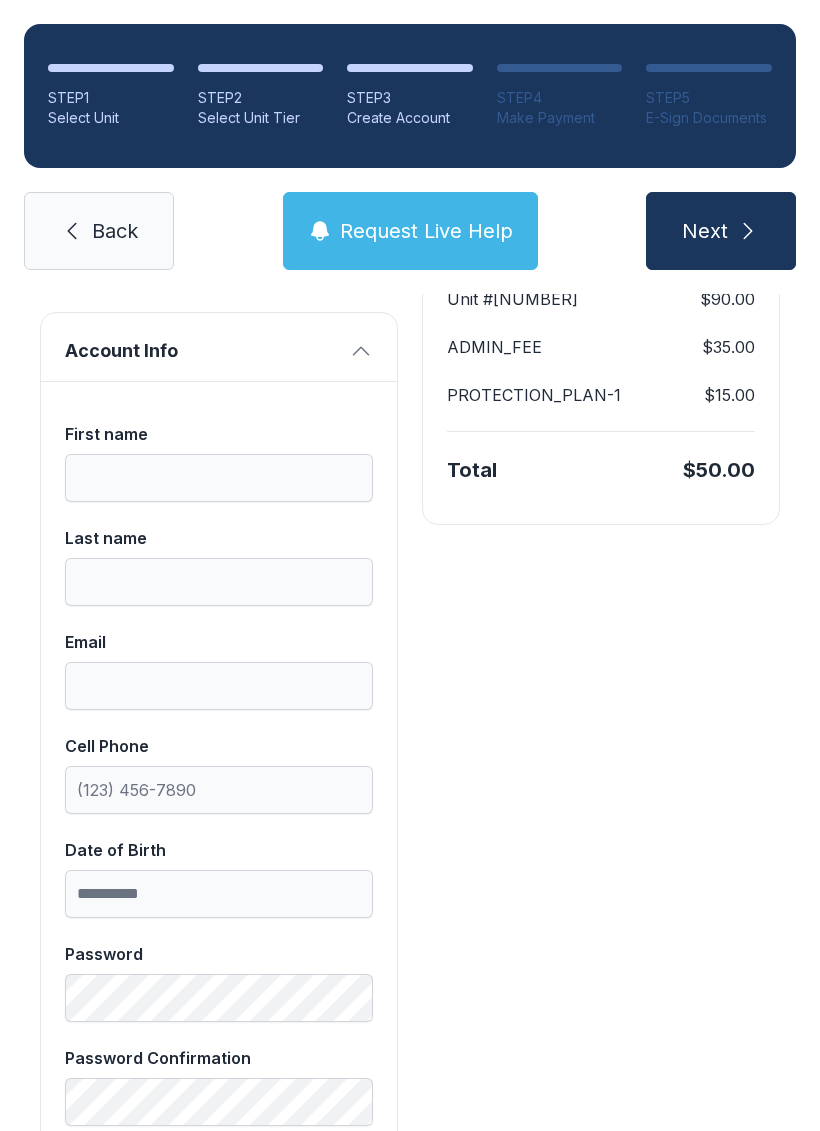 scroll, scrollTop: 328, scrollLeft: 0, axis: vertical 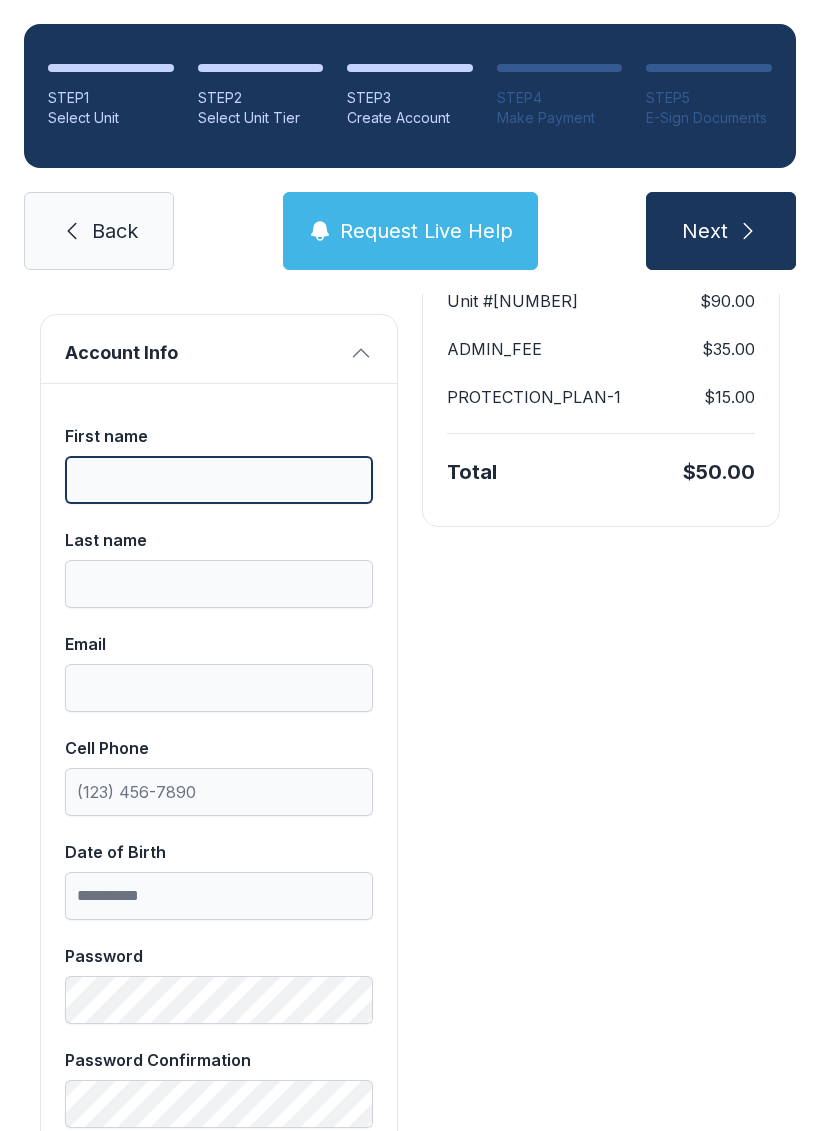 click on "First name" at bounding box center (219, 480) 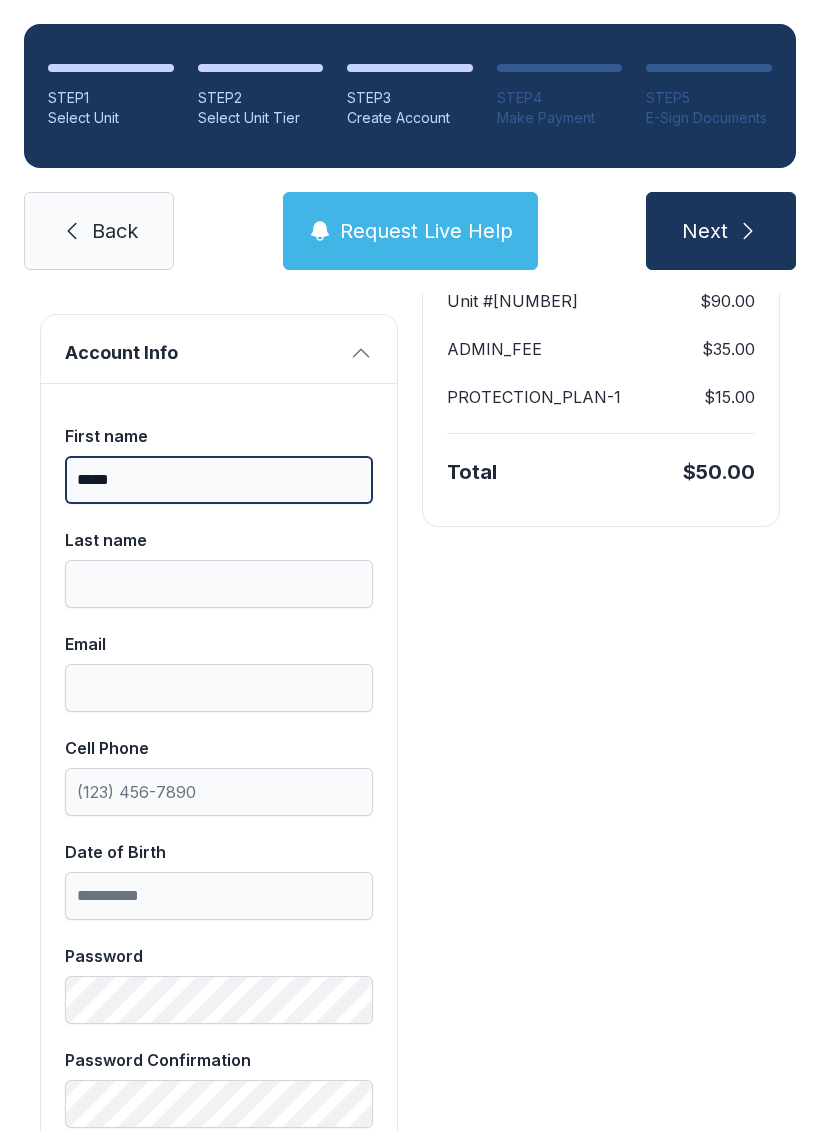 type on "*****" 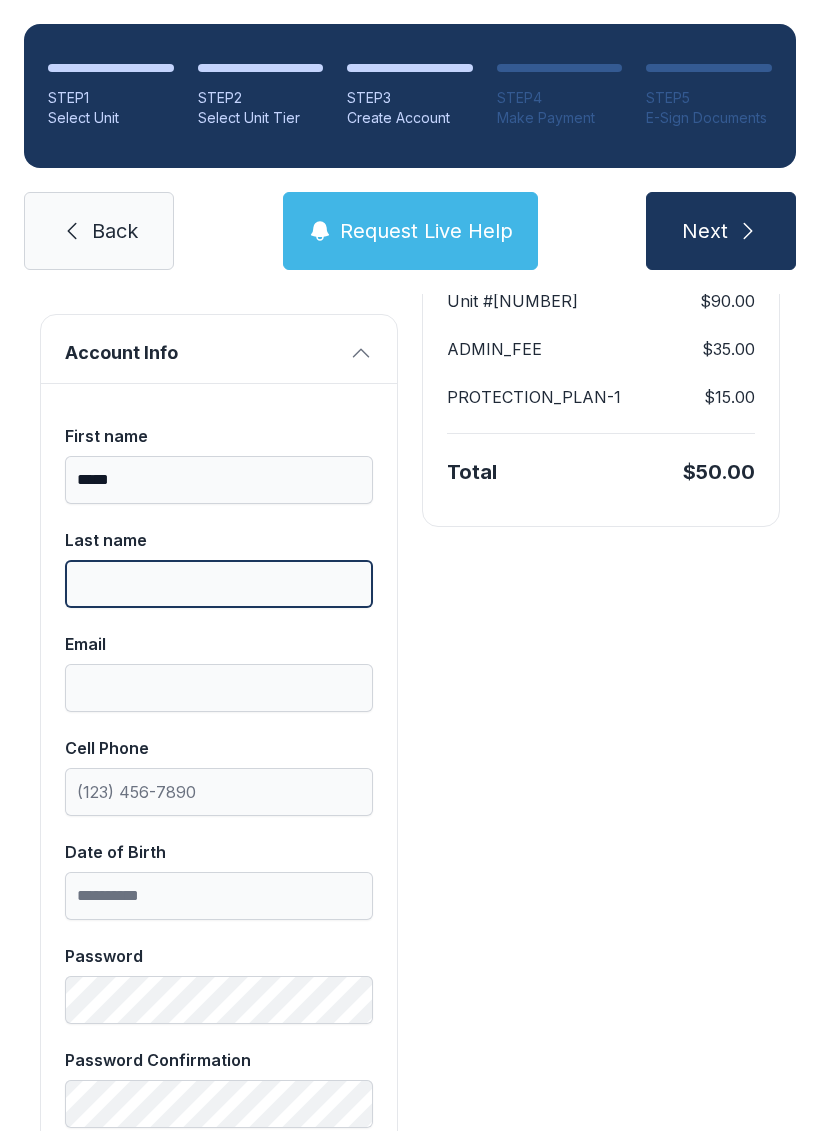 click on "Last name" at bounding box center (219, 584) 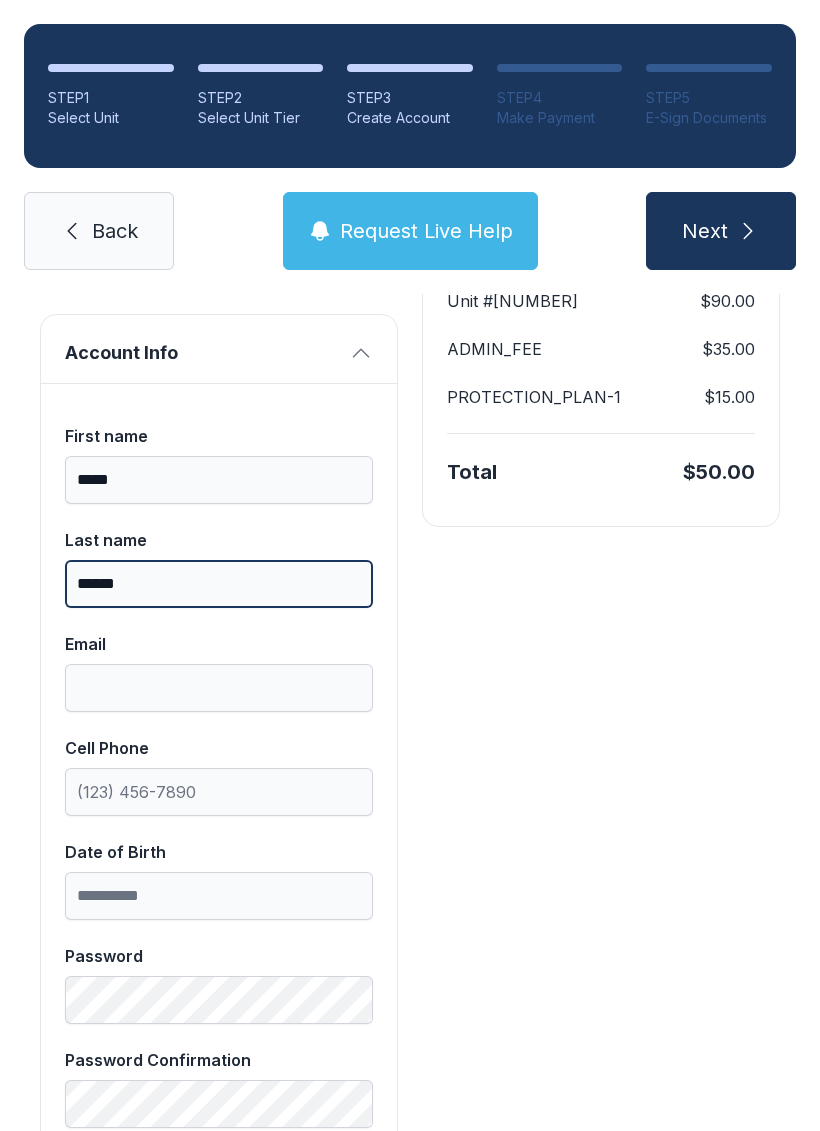 type on "******" 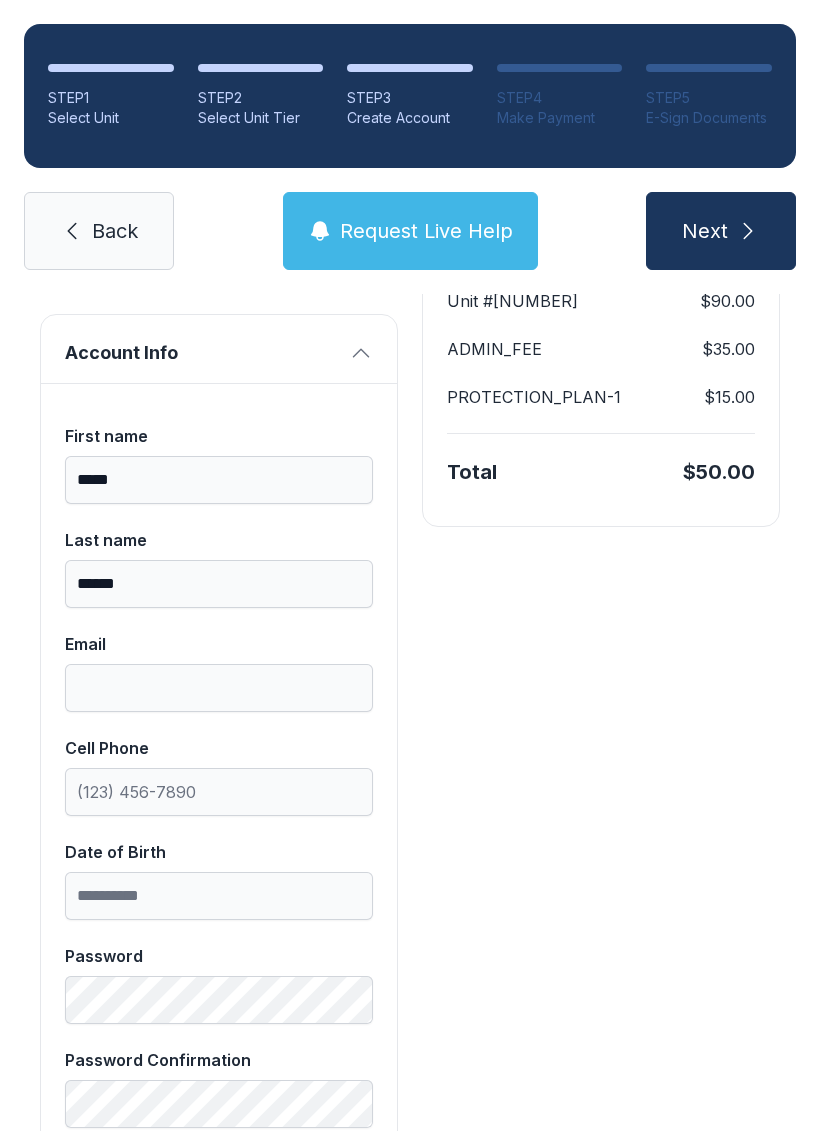 click on "Email" at bounding box center [219, 688] 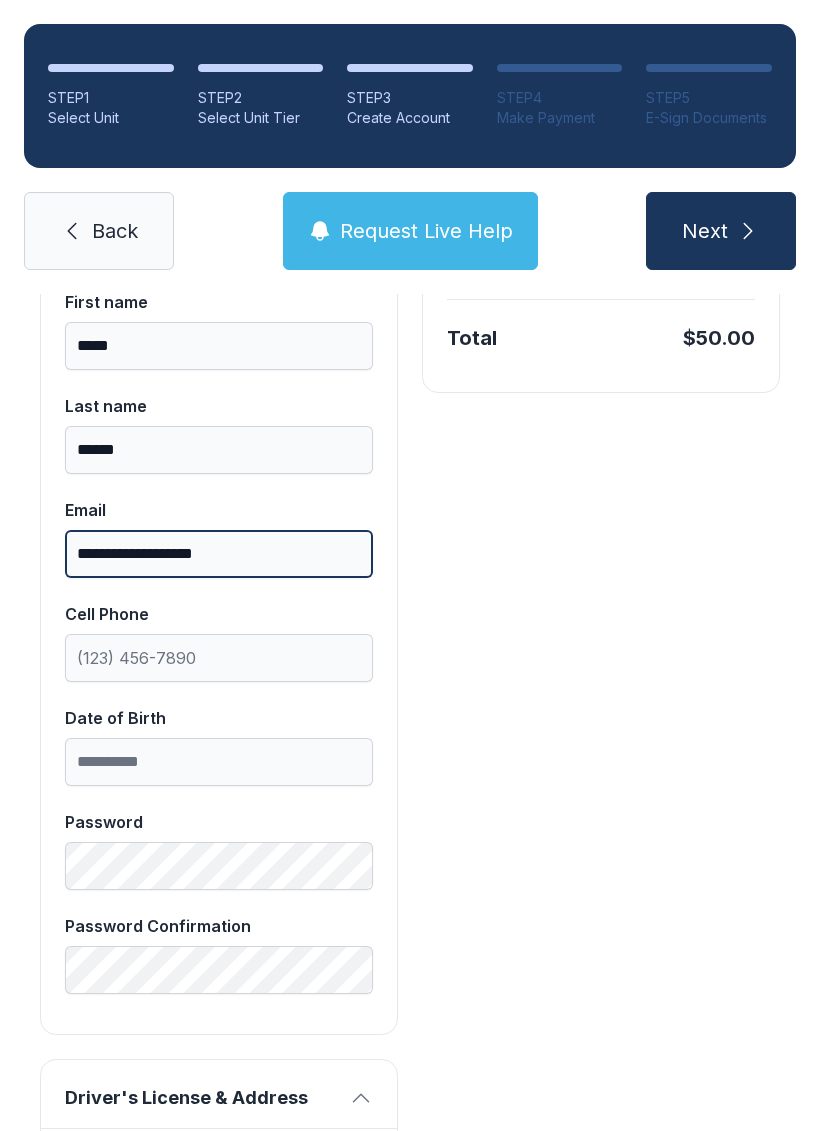 scroll, scrollTop: 471, scrollLeft: 0, axis: vertical 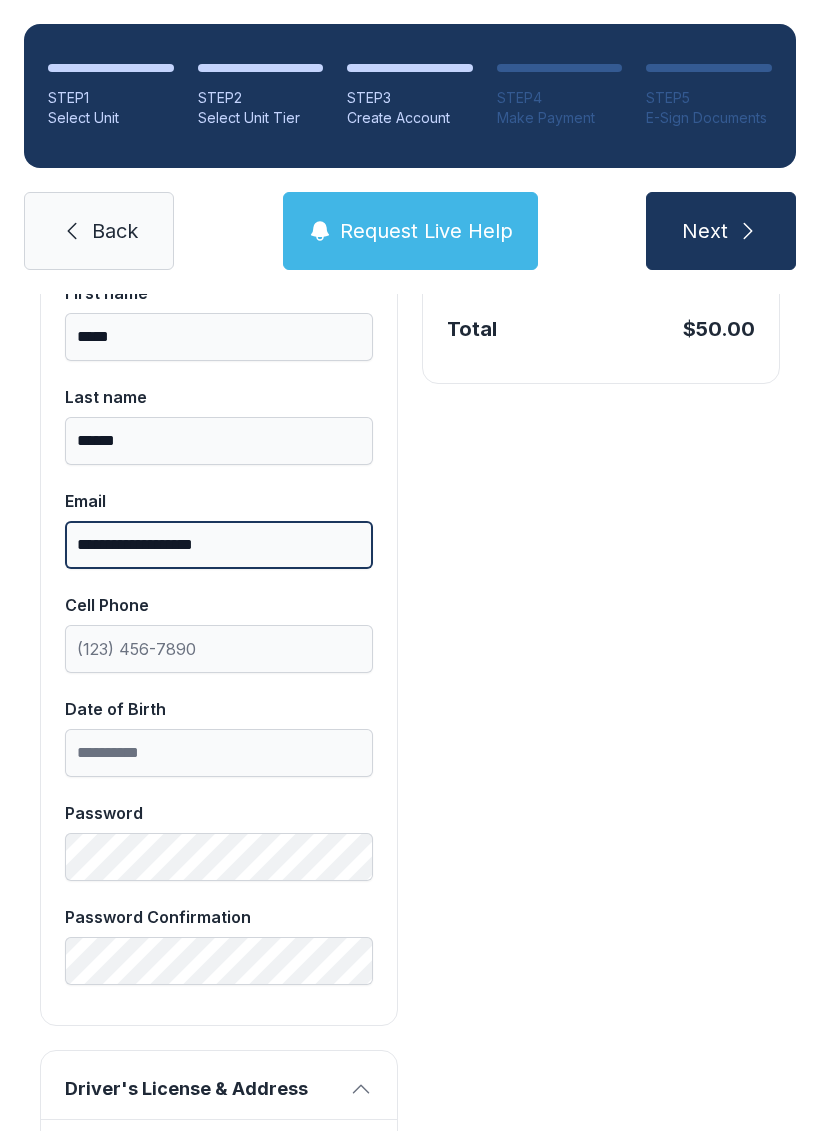 type on "**********" 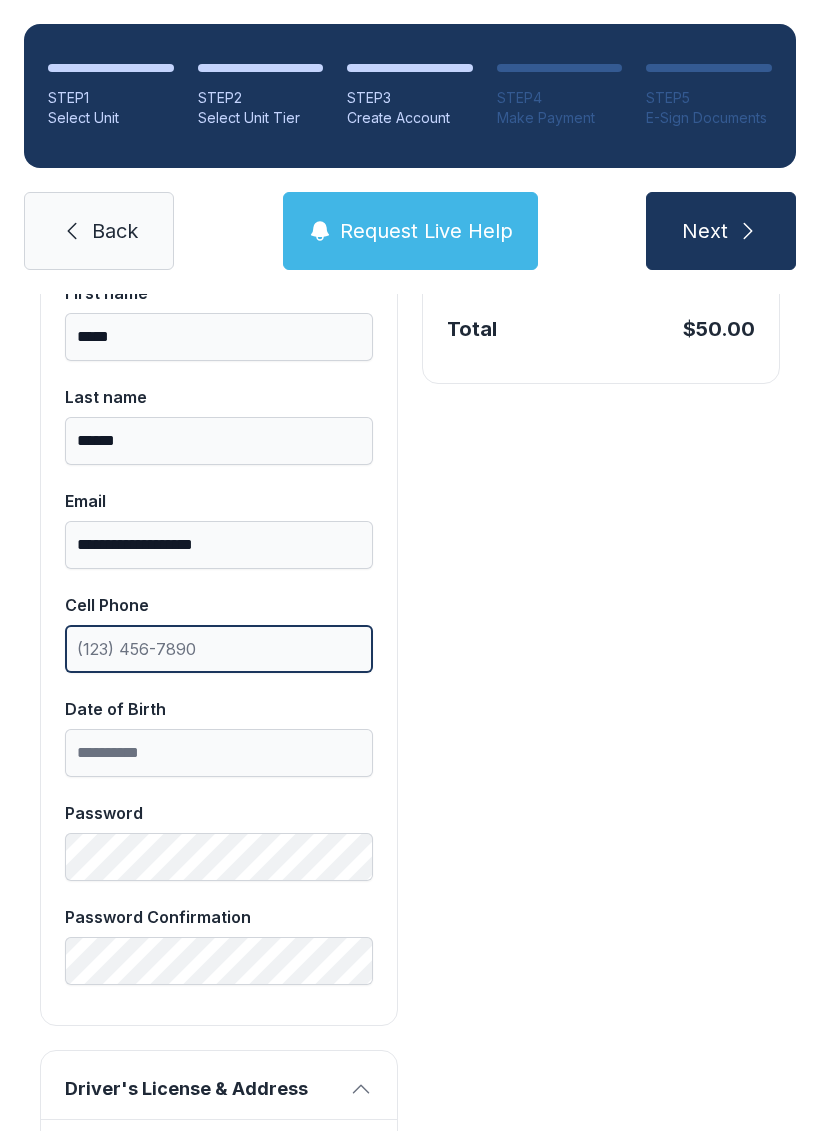 click on "Cell Phone" at bounding box center [219, 649] 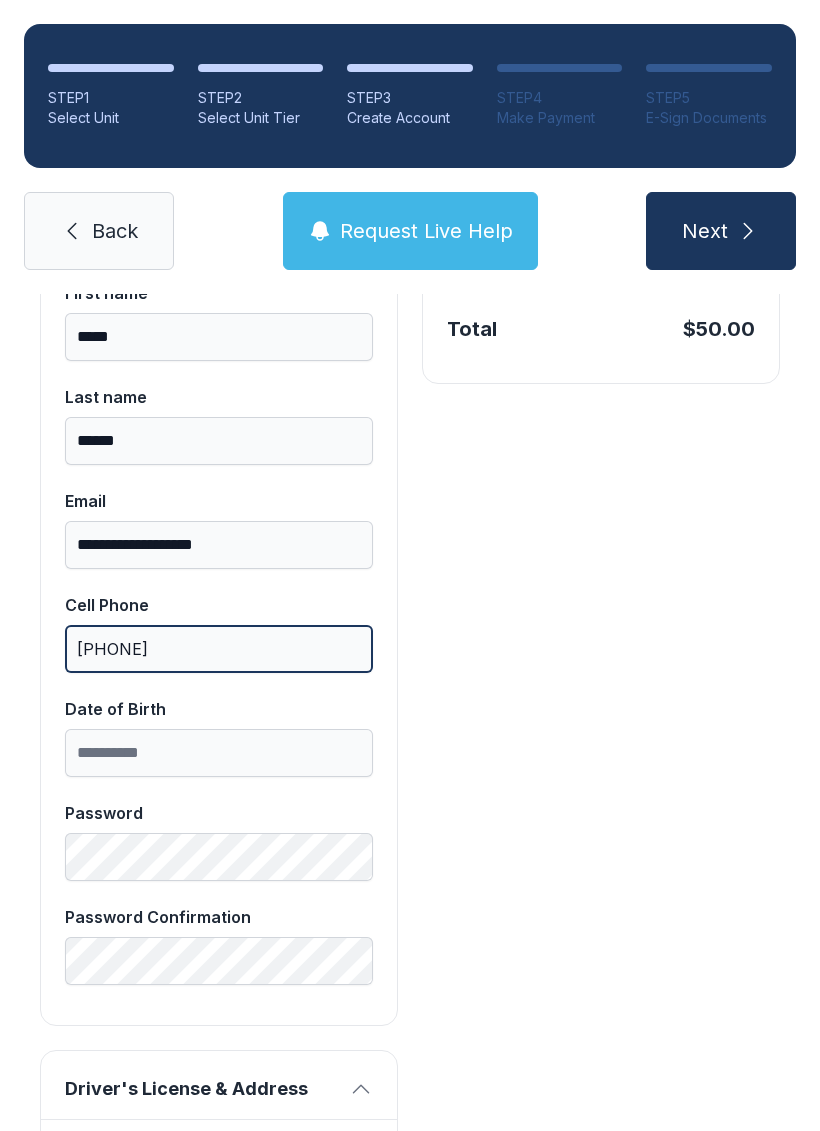 type on "[PHONE]" 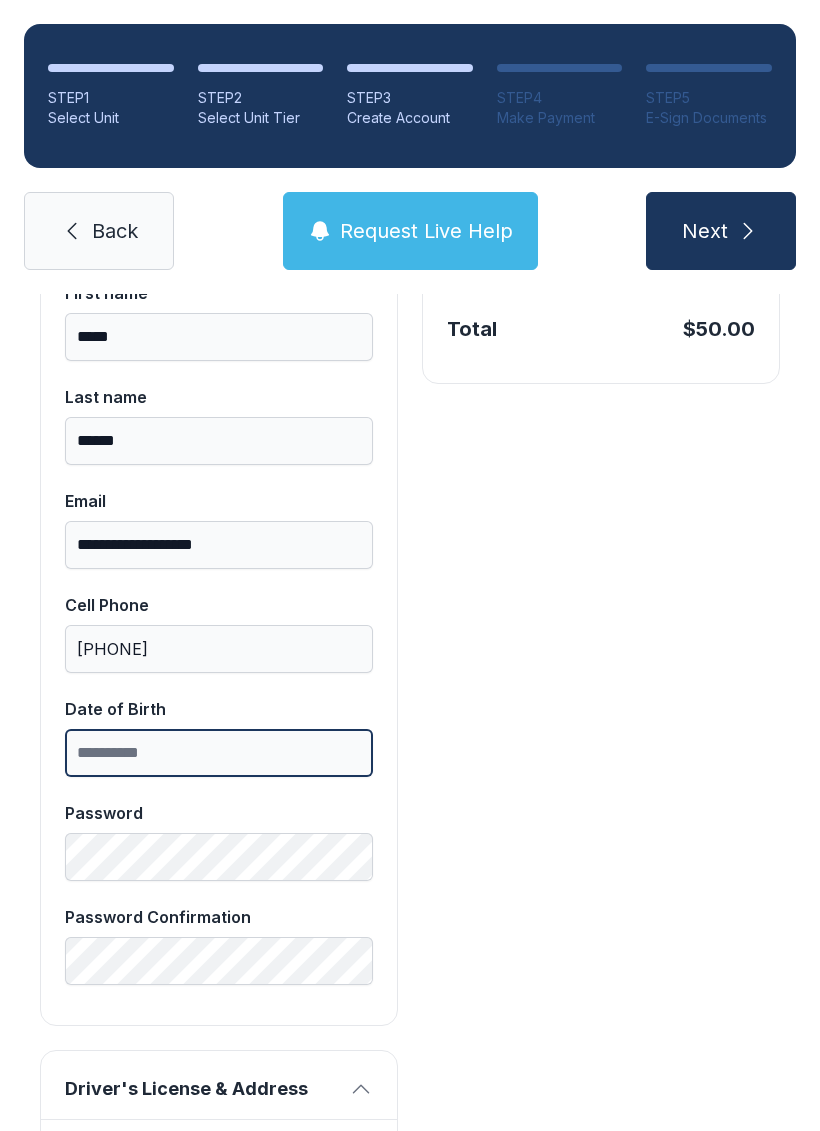 click on "Date of Birth" at bounding box center [219, 753] 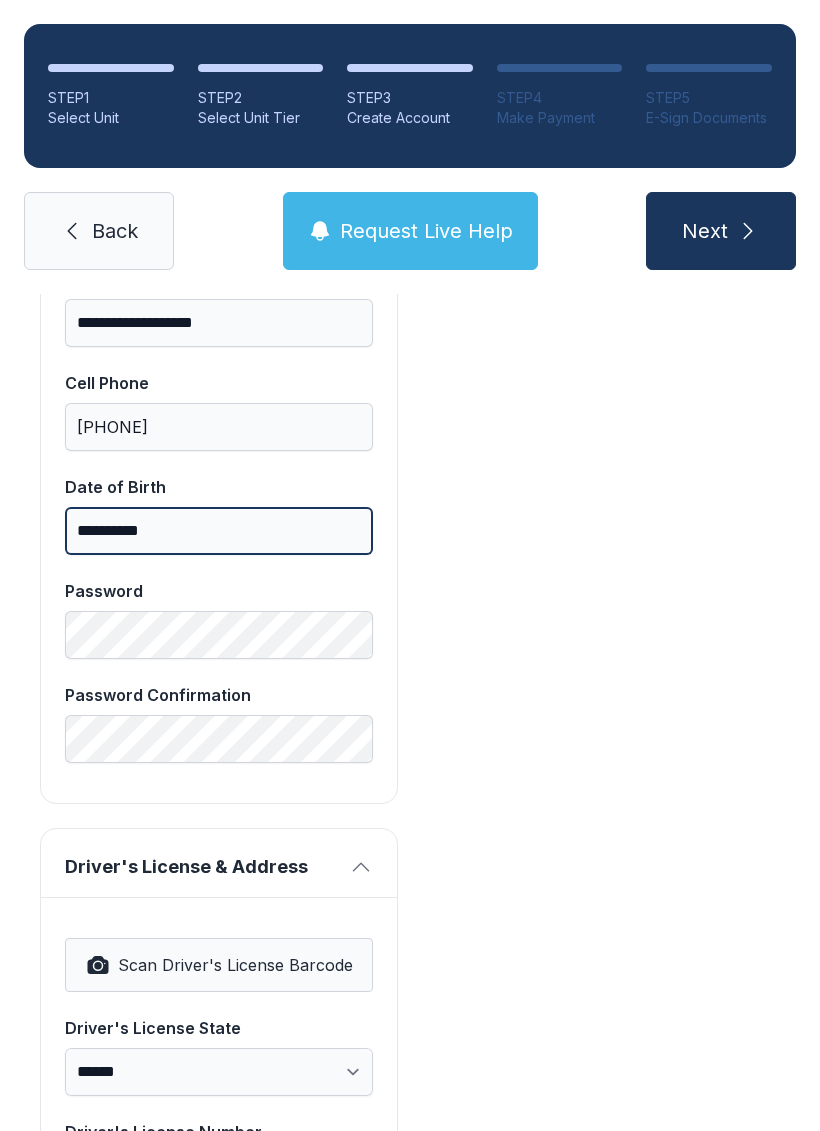 scroll, scrollTop: 710, scrollLeft: 0, axis: vertical 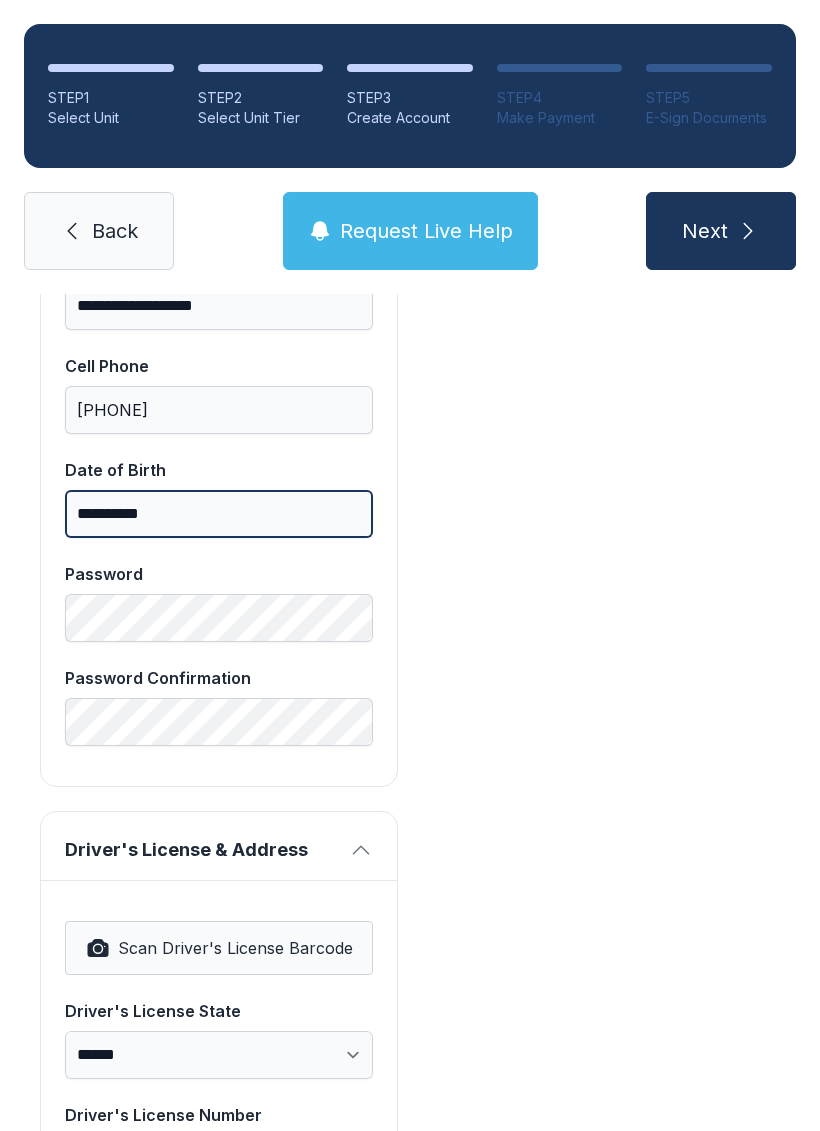 type on "**********" 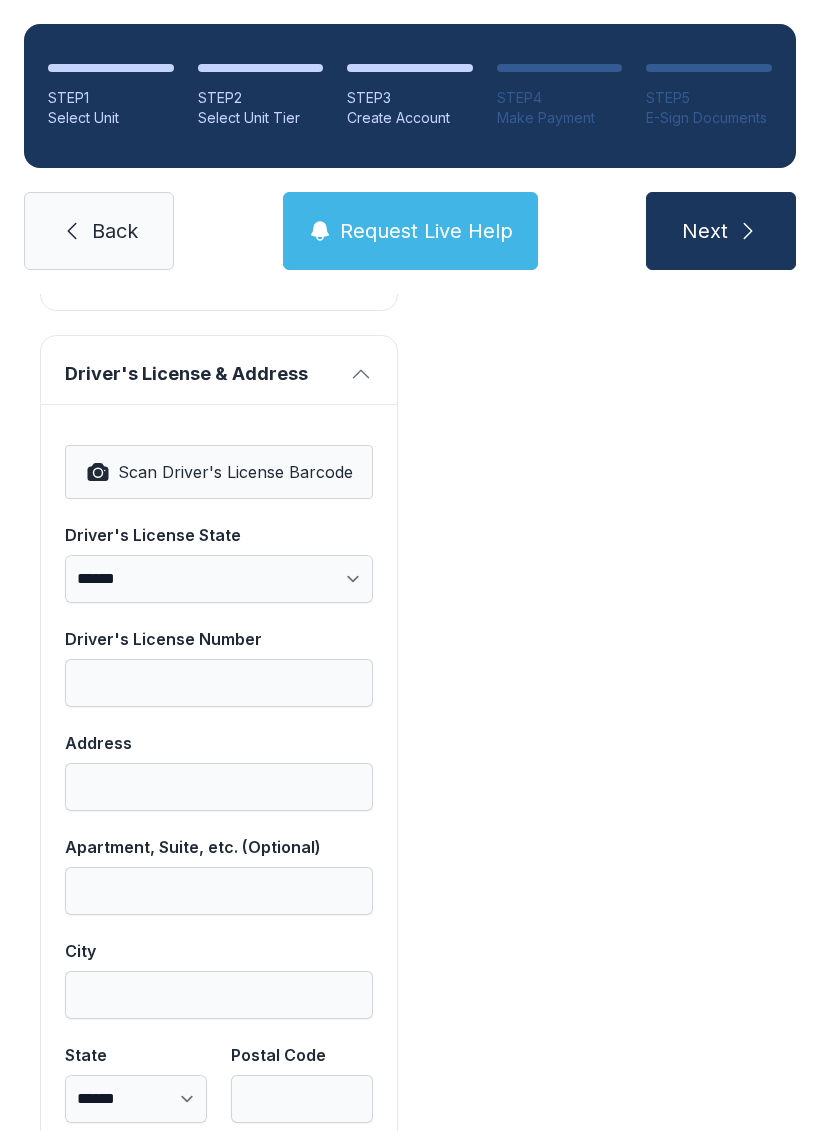 scroll, scrollTop: 1181, scrollLeft: 0, axis: vertical 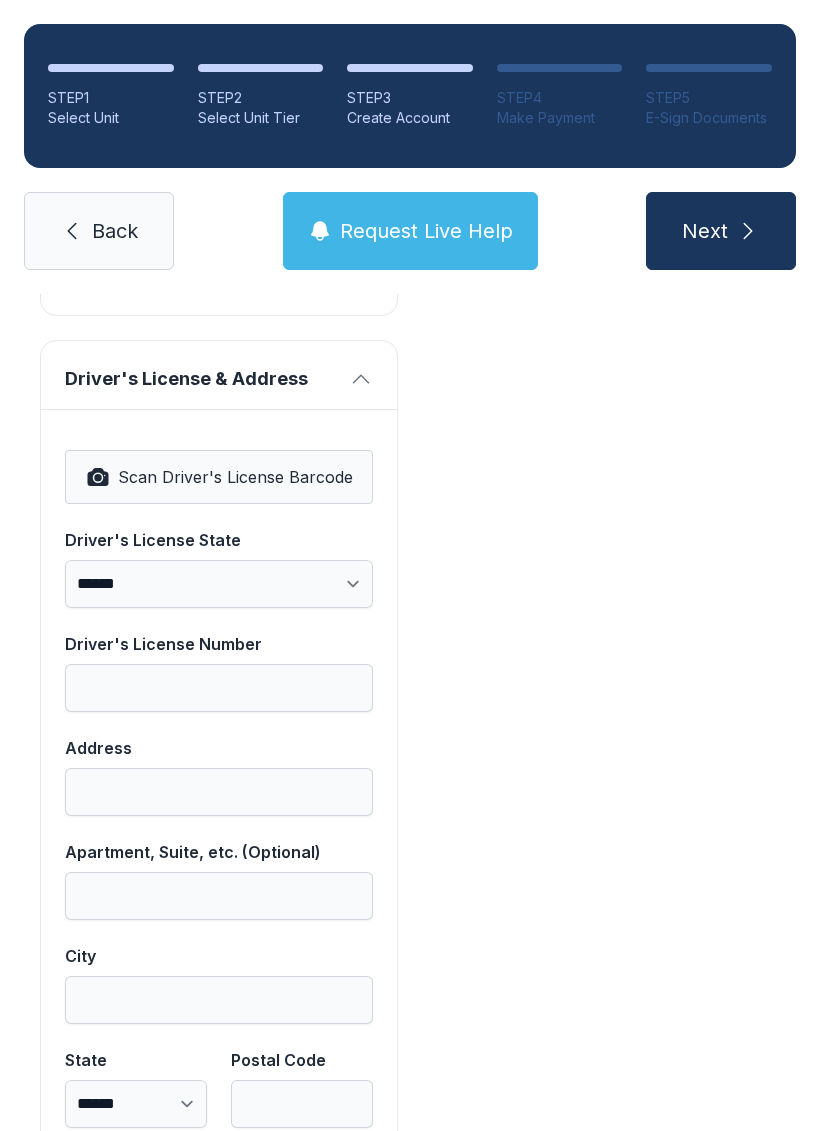 click on "Scan Driver's License Barcode" at bounding box center (235, 477) 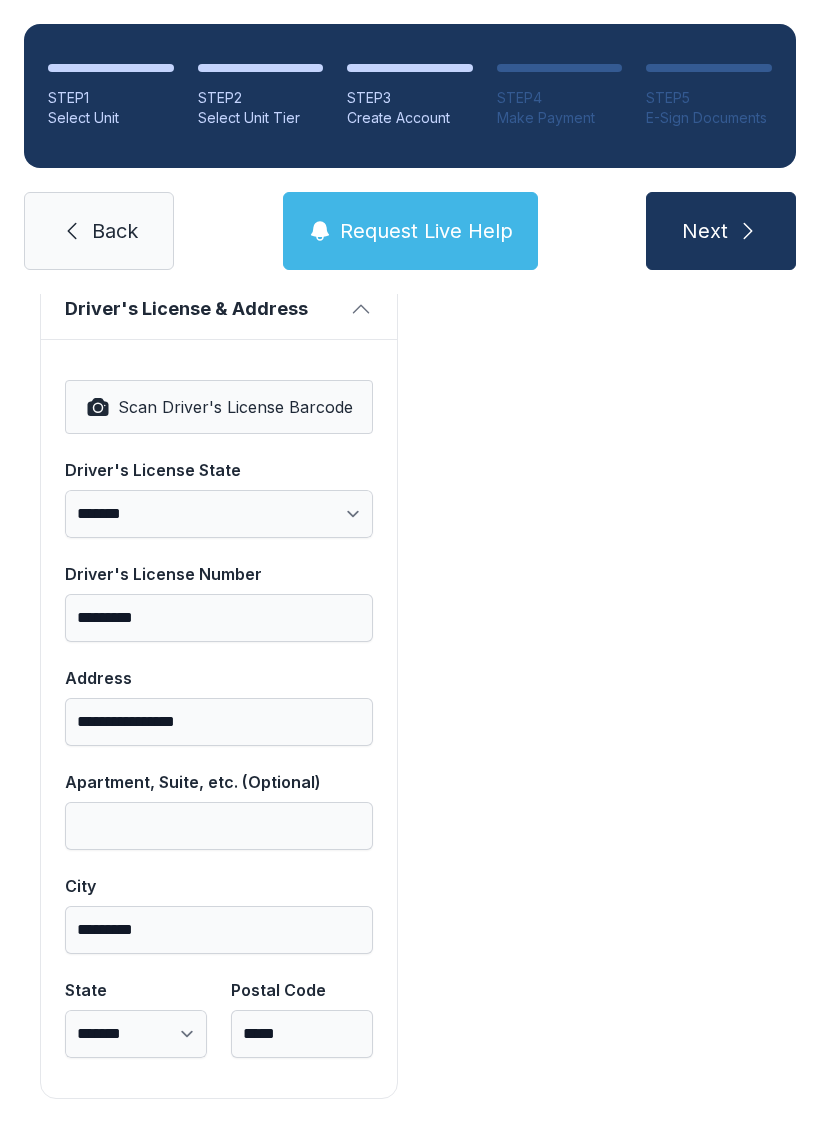 scroll, scrollTop: 1250, scrollLeft: 0, axis: vertical 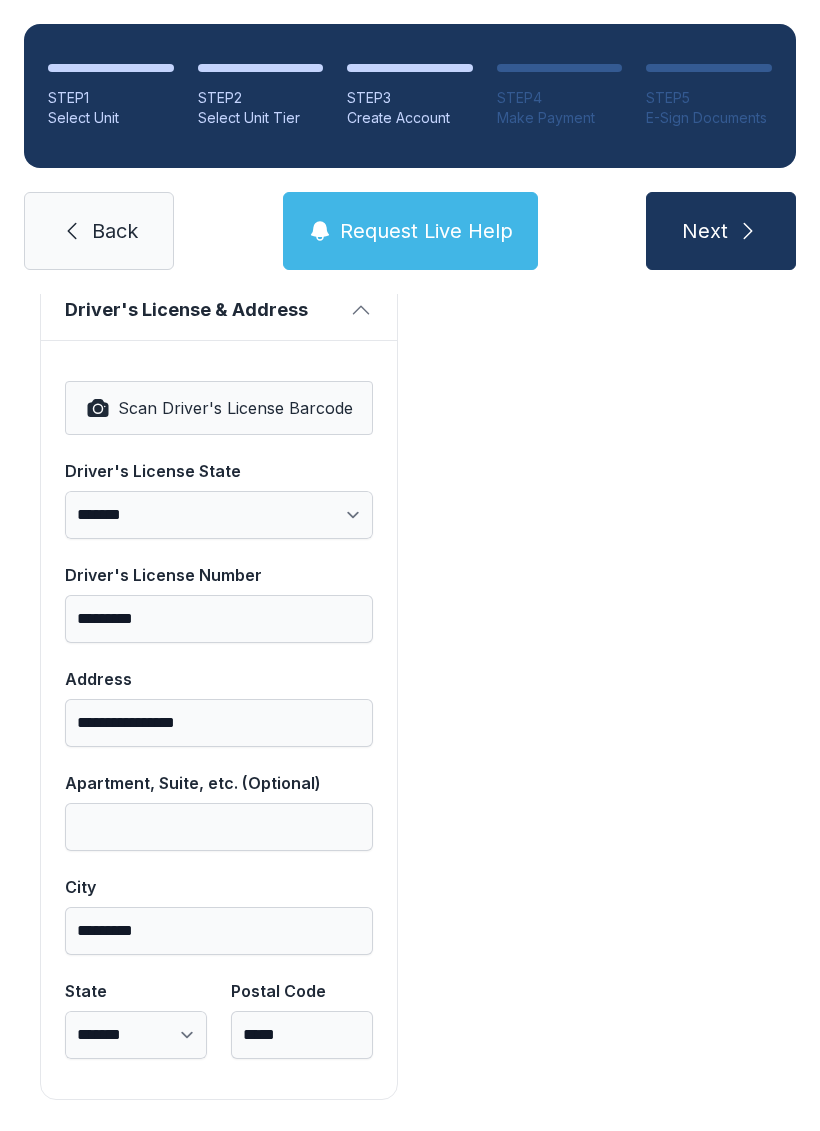 click on "Next" at bounding box center [721, 231] 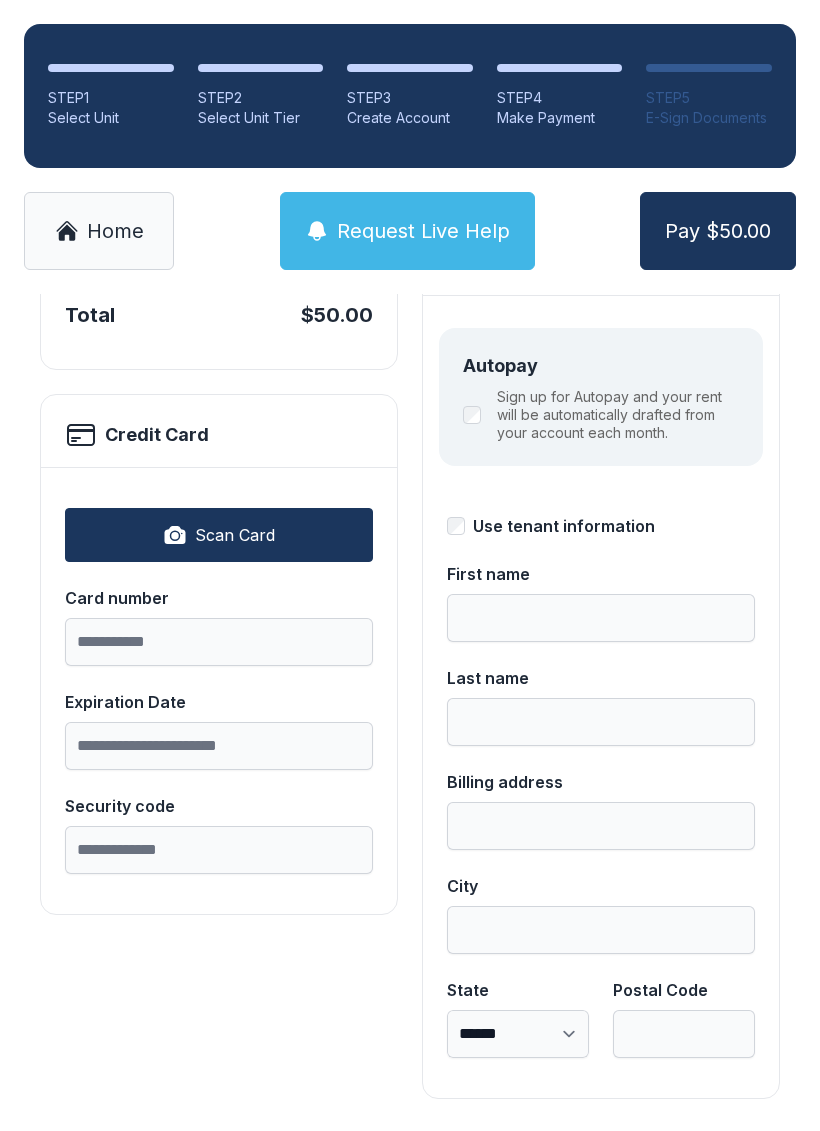 scroll, scrollTop: 218, scrollLeft: 0, axis: vertical 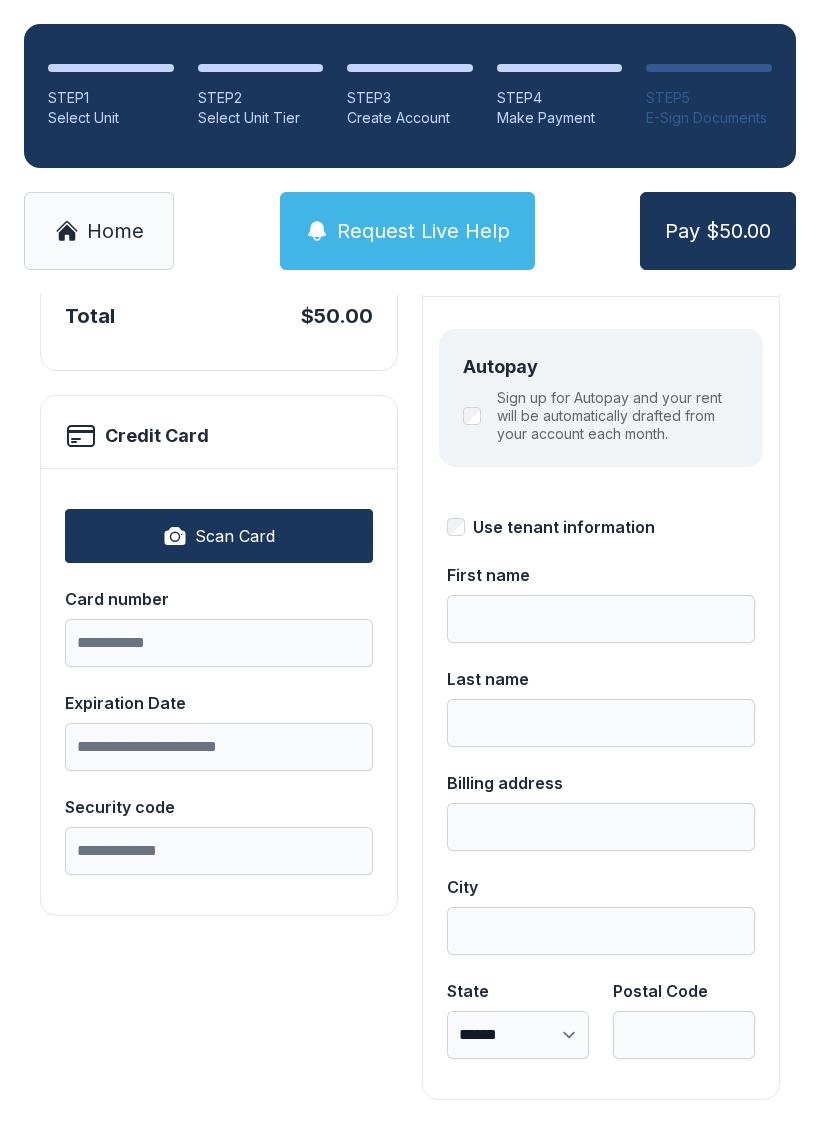 click on "Use tenant information" at bounding box center [564, 527] 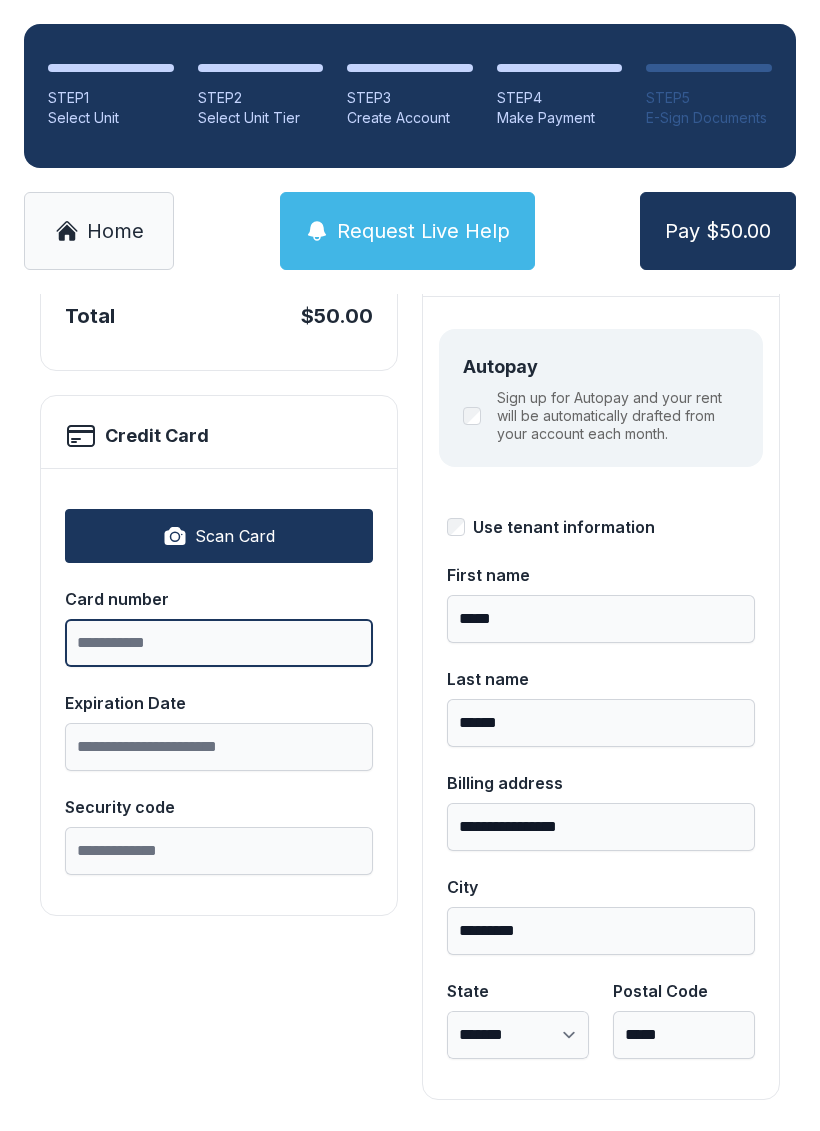 click on "Card number" at bounding box center (219, 643) 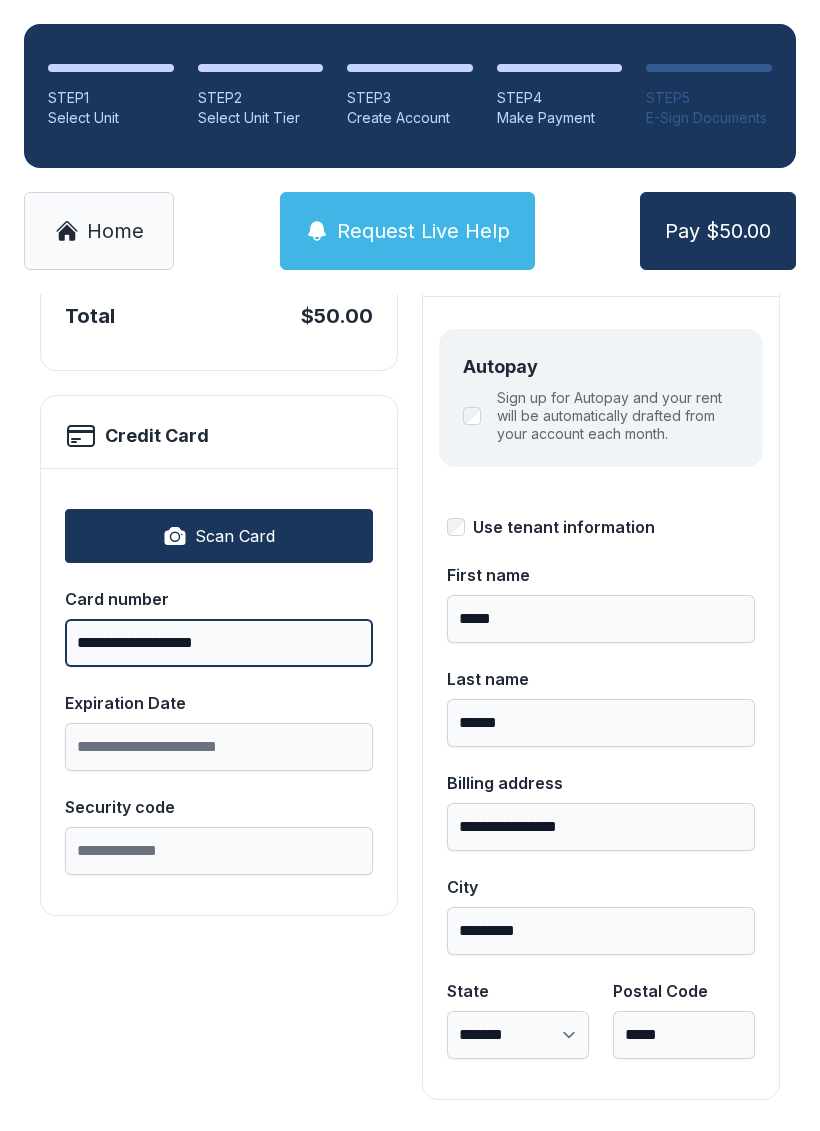 type on "**********" 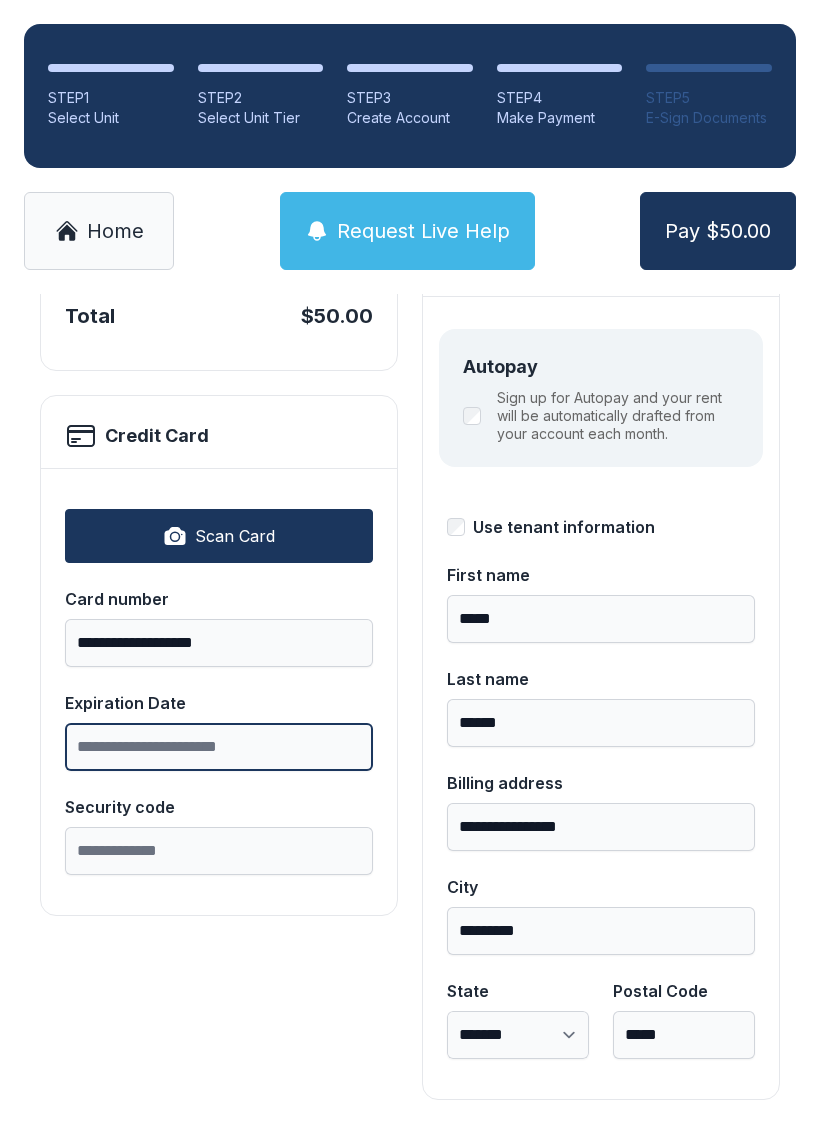 click on "Expiration Date" at bounding box center [219, 747] 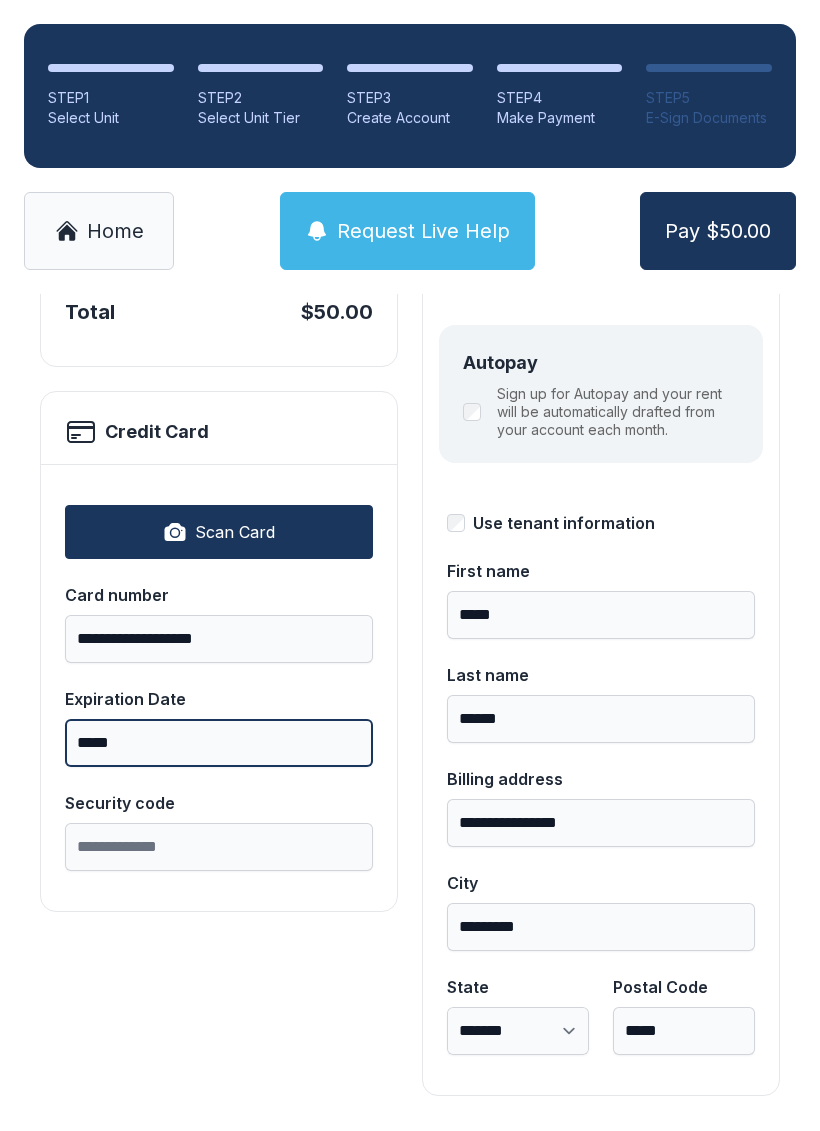 scroll, scrollTop: 218, scrollLeft: 0, axis: vertical 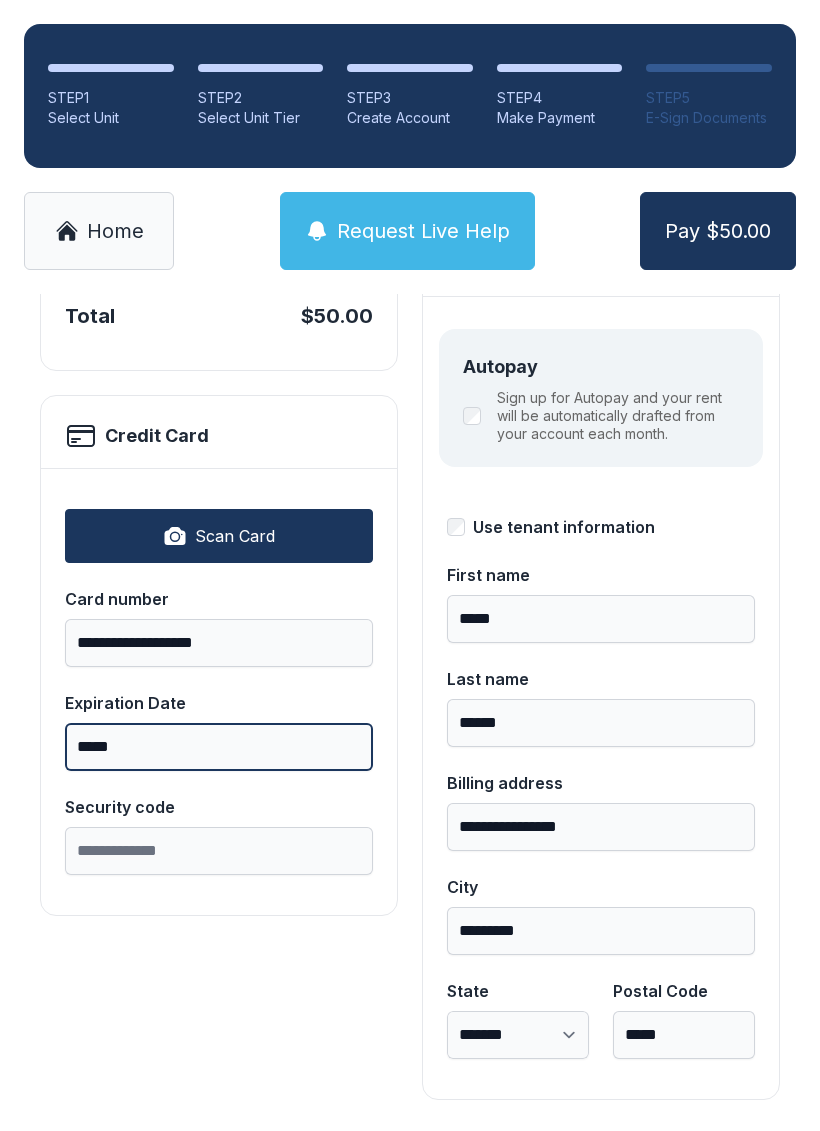 type on "*****" 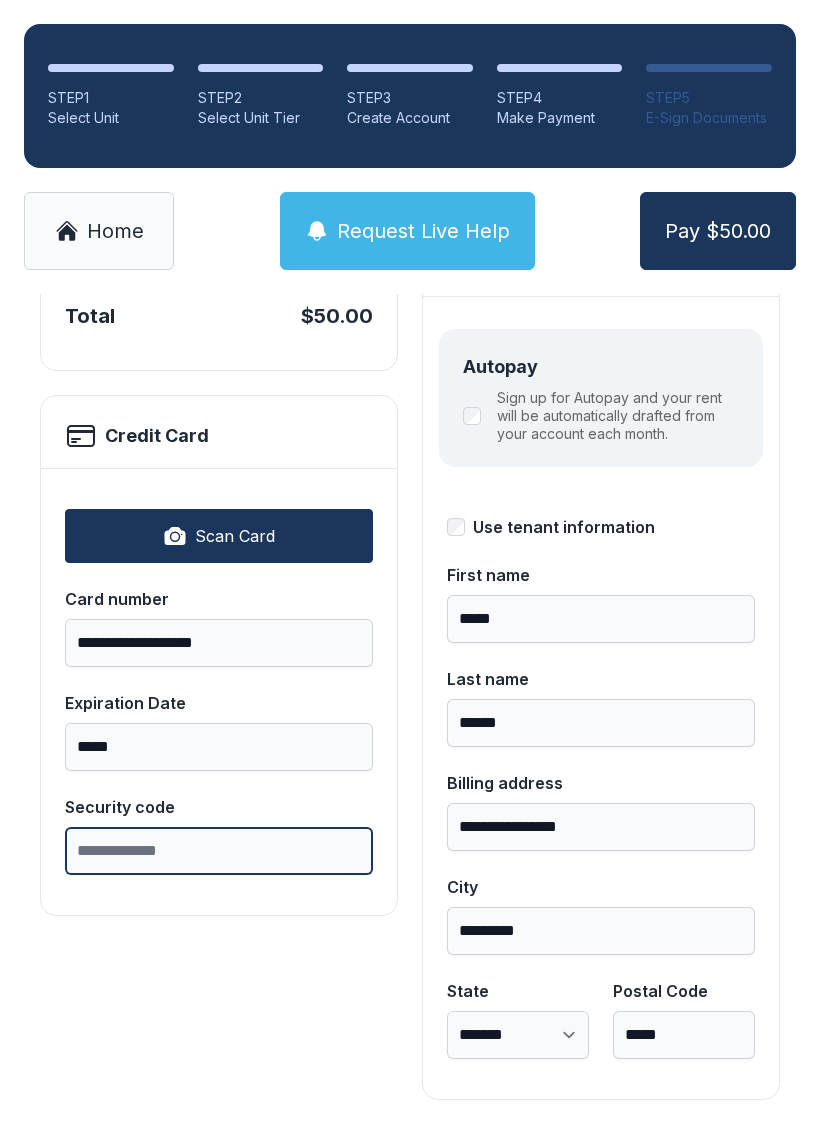 click on "Security code" at bounding box center [219, 851] 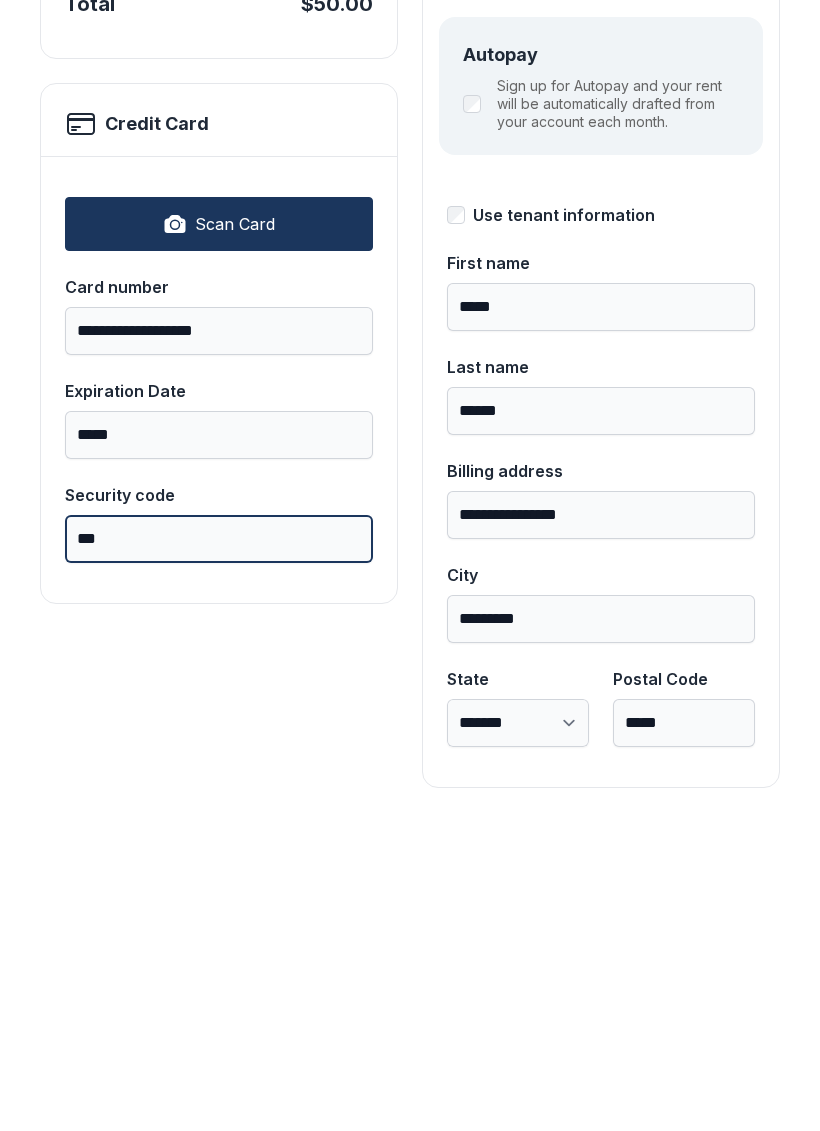 scroll, scrollTop: 218, scrollLeft: 0, axis: vertical 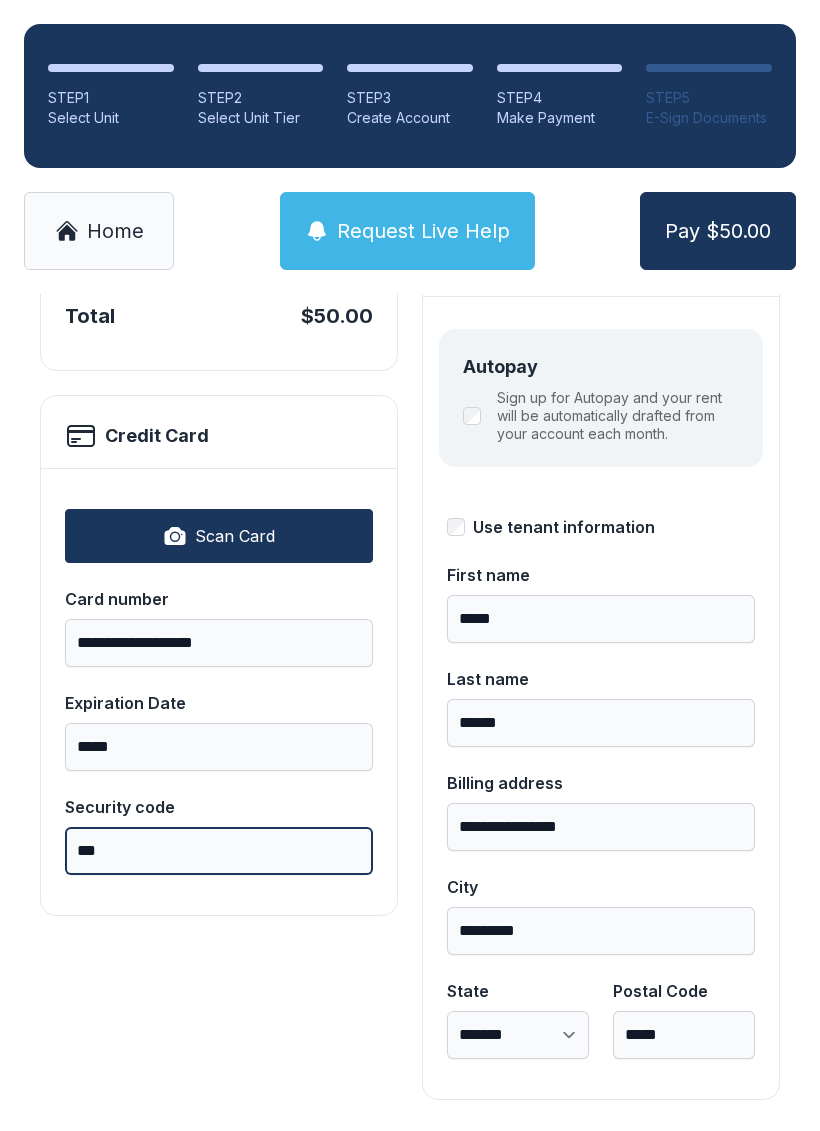 type on "***" 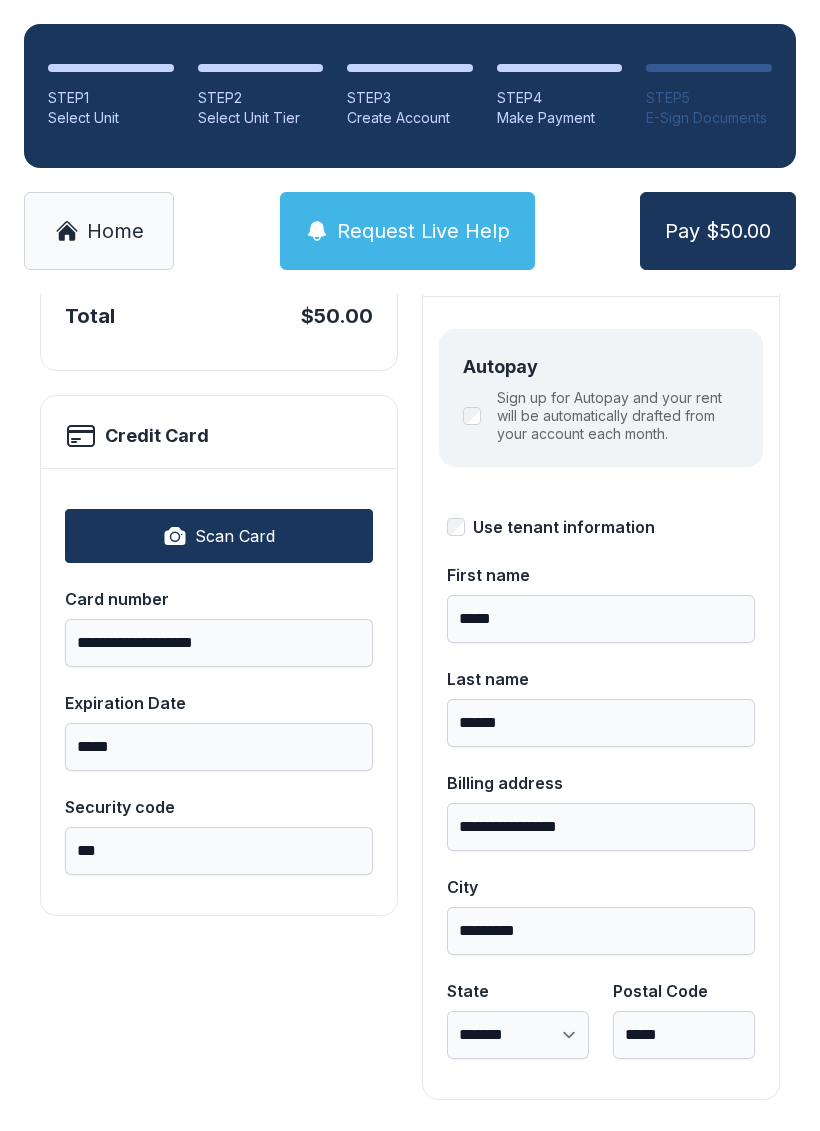 click on "Pay $50.00" at bounding box center (718, 231) 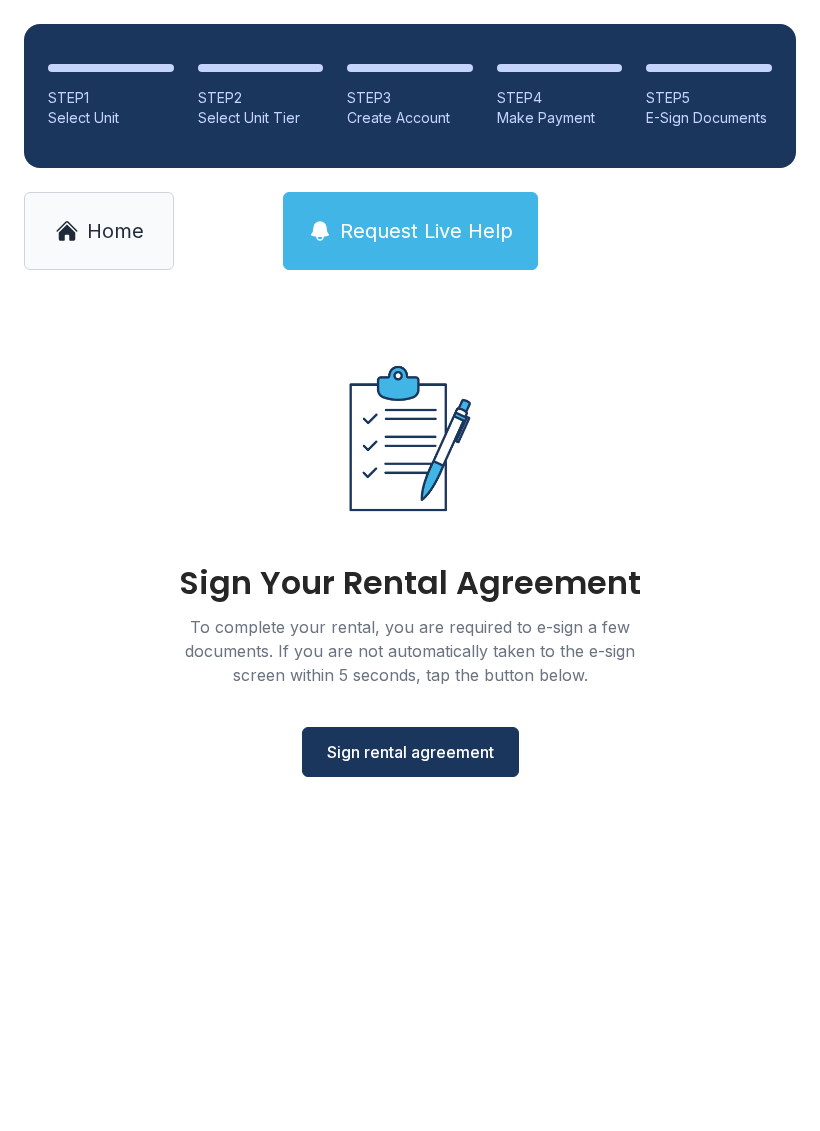 scroll, scrollTop: 0, scrollLeft: 0, axis: both 